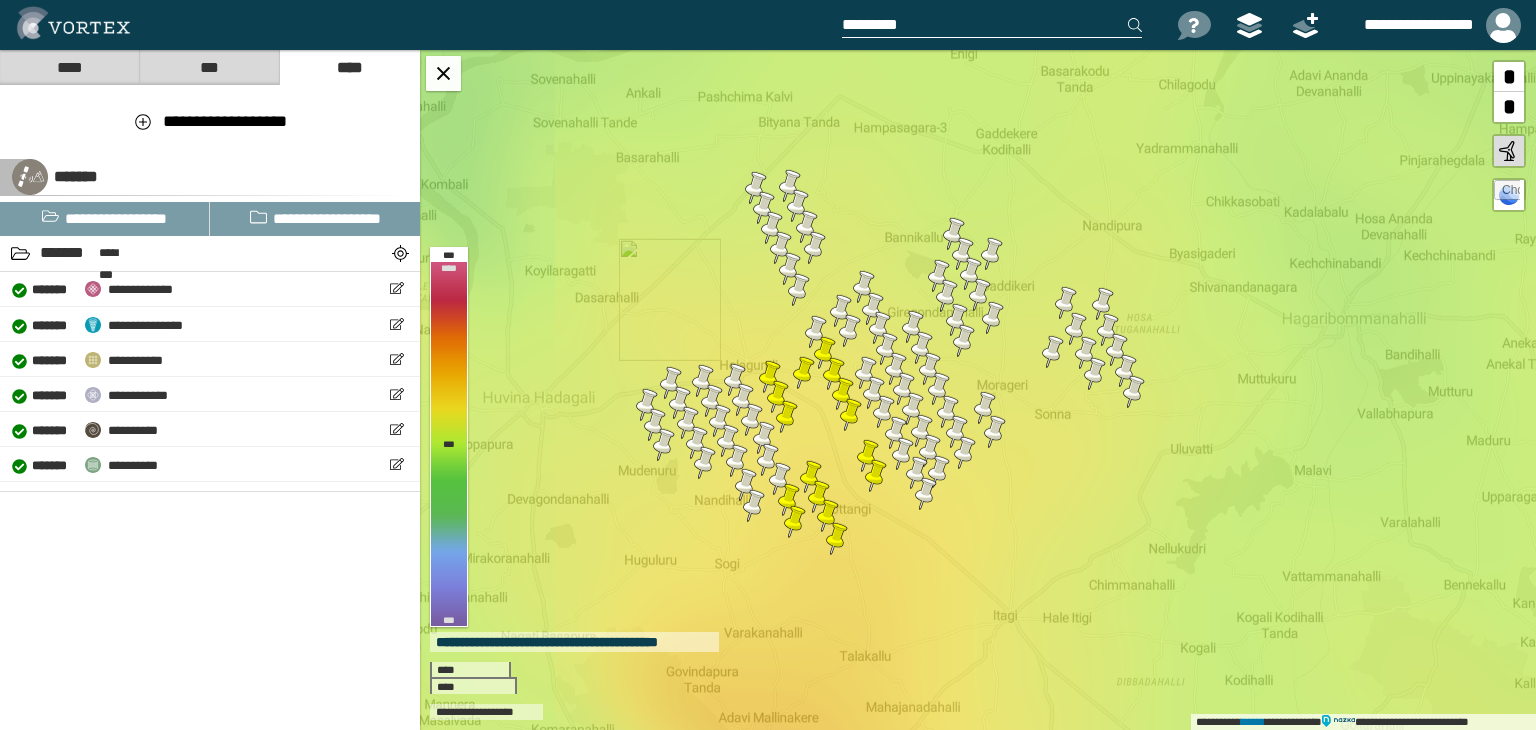 scroll, scrollTop: 0, scrollLeft: 0, axis: both 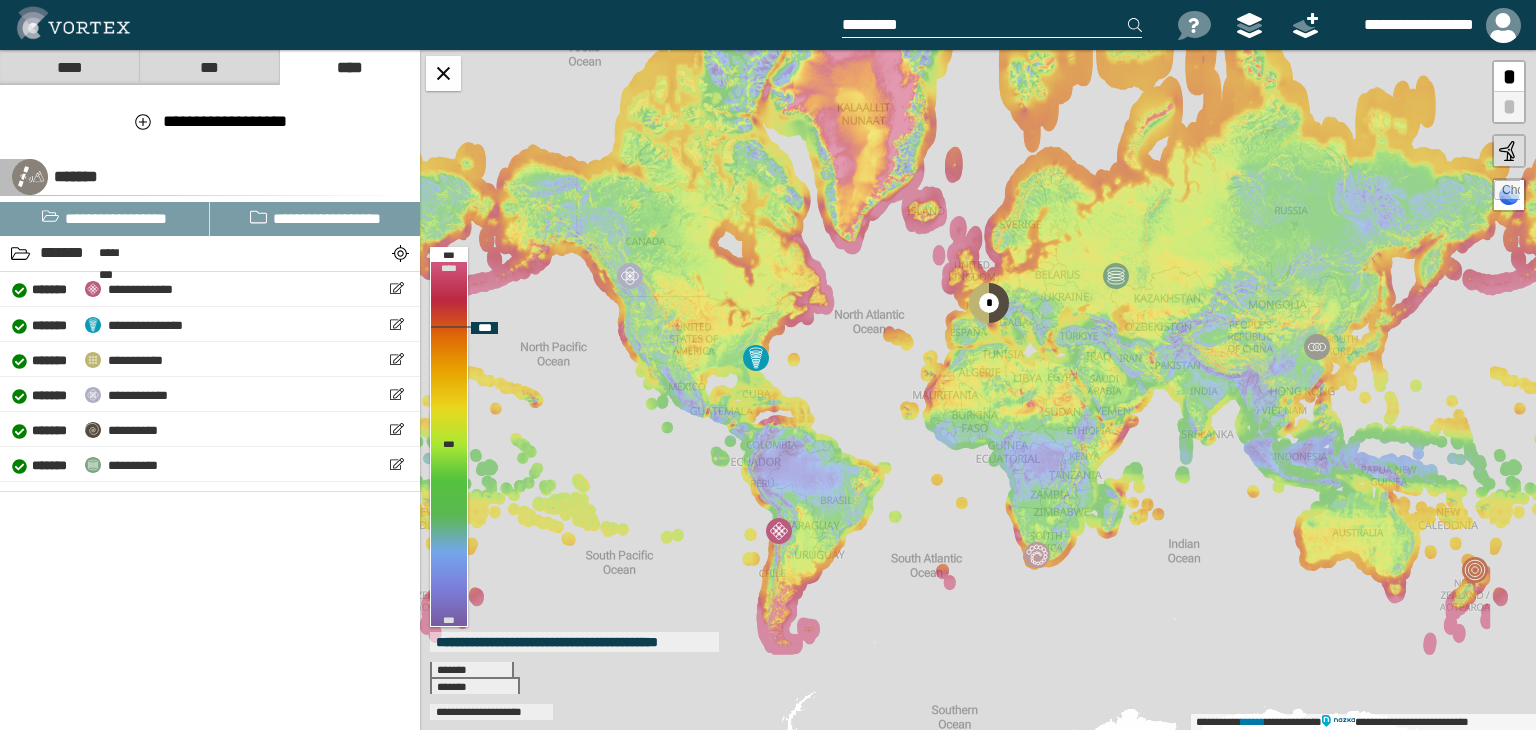click at bounding box center (1507, 193) 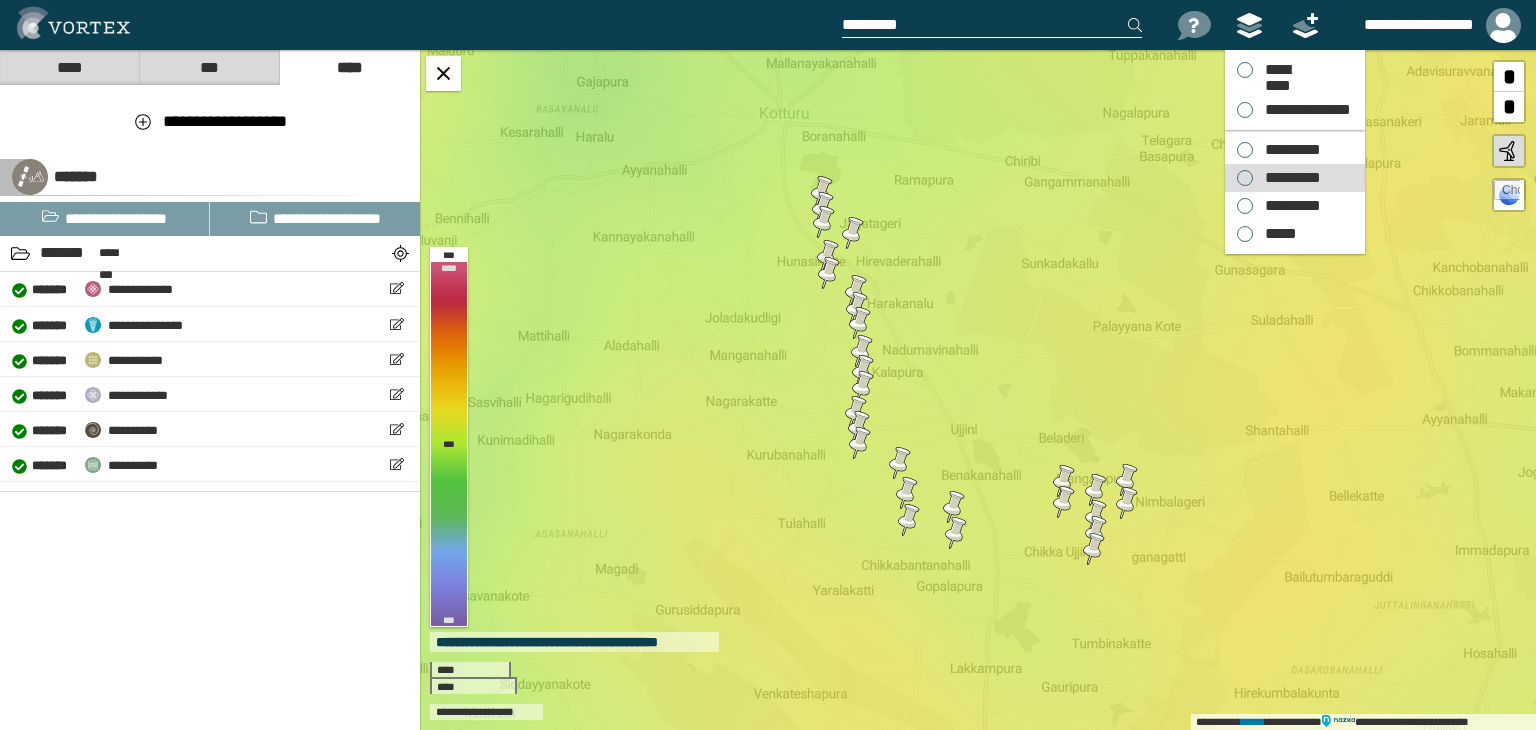 click on "*********" at bounding box center [1288, 178] 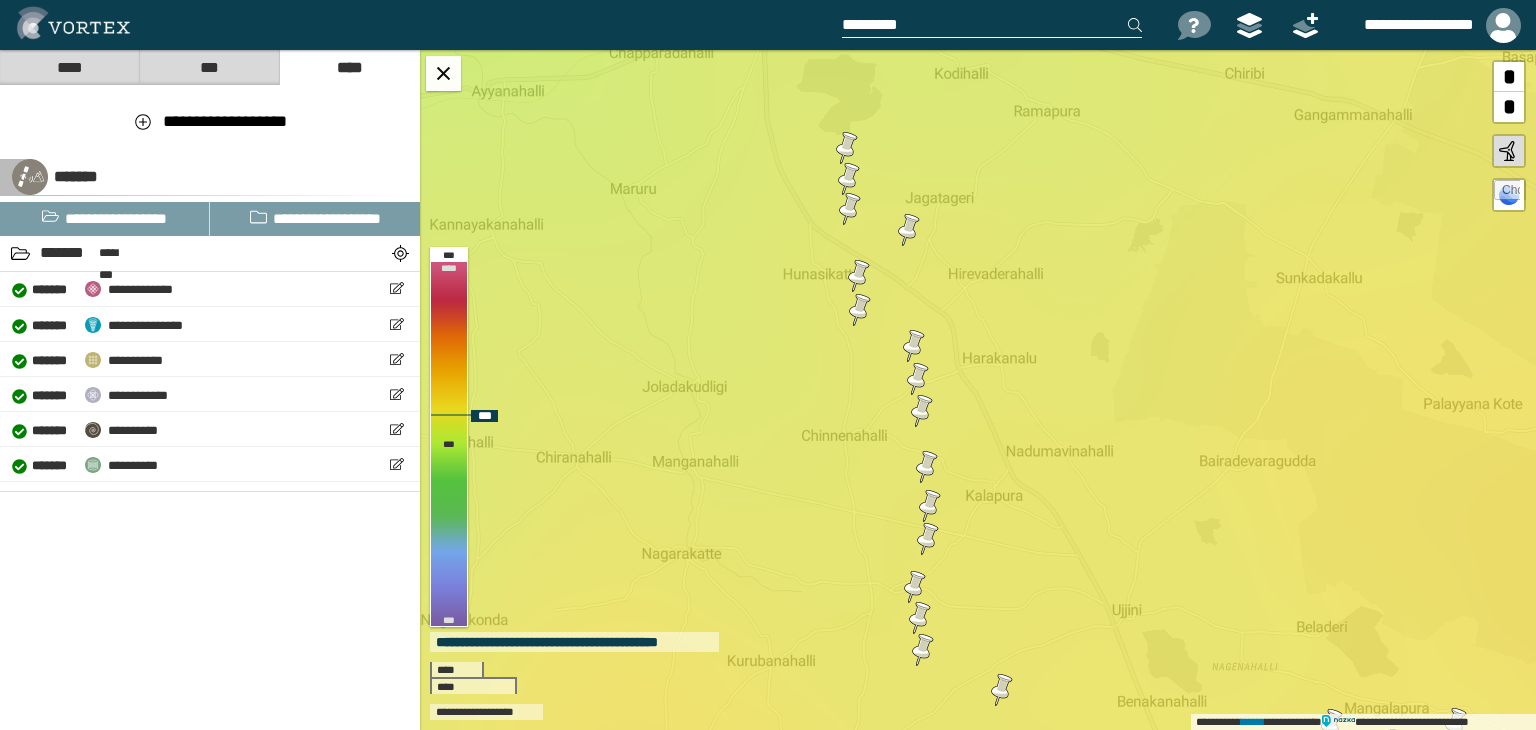 click at bounding box center [922, 411] 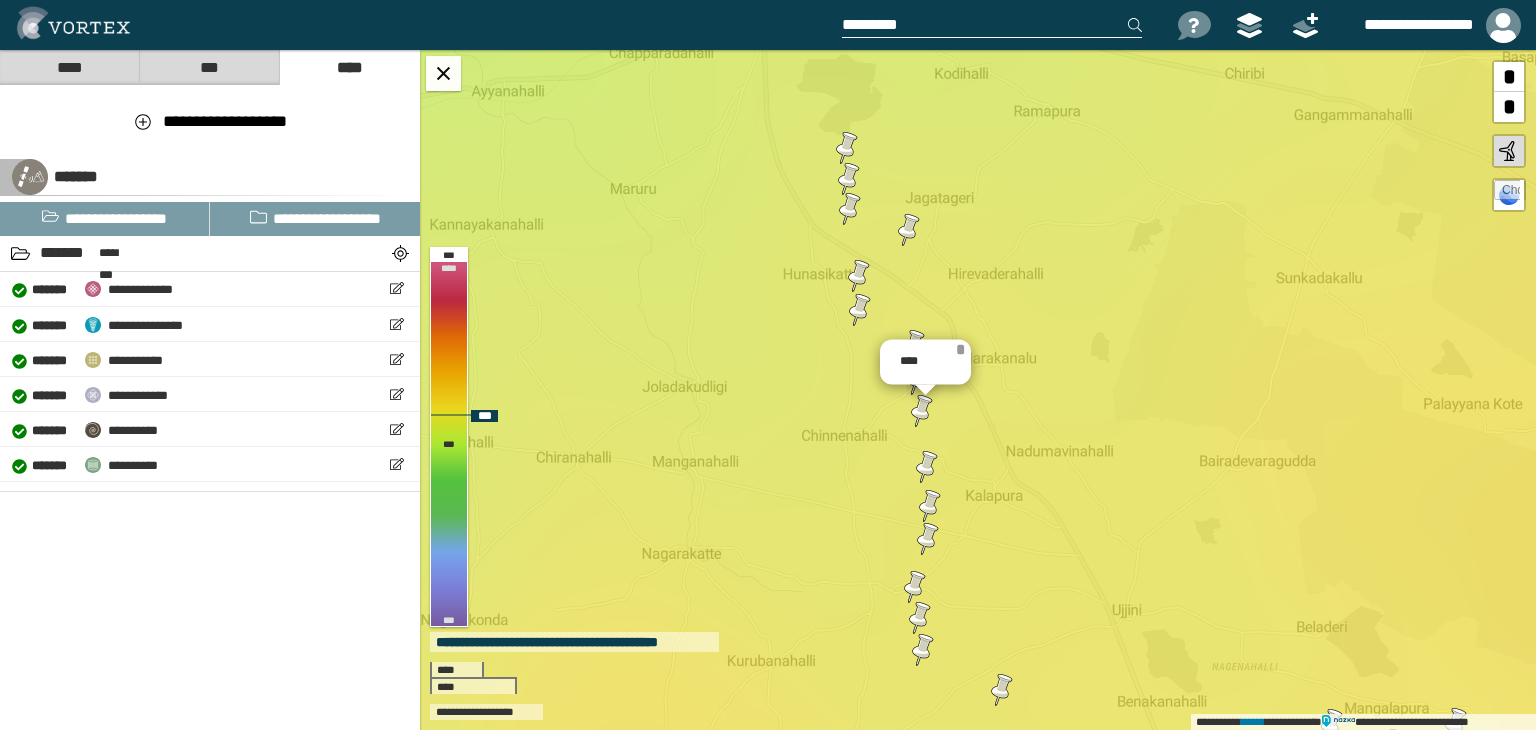 click on "*" at bounding box center (960, 350) 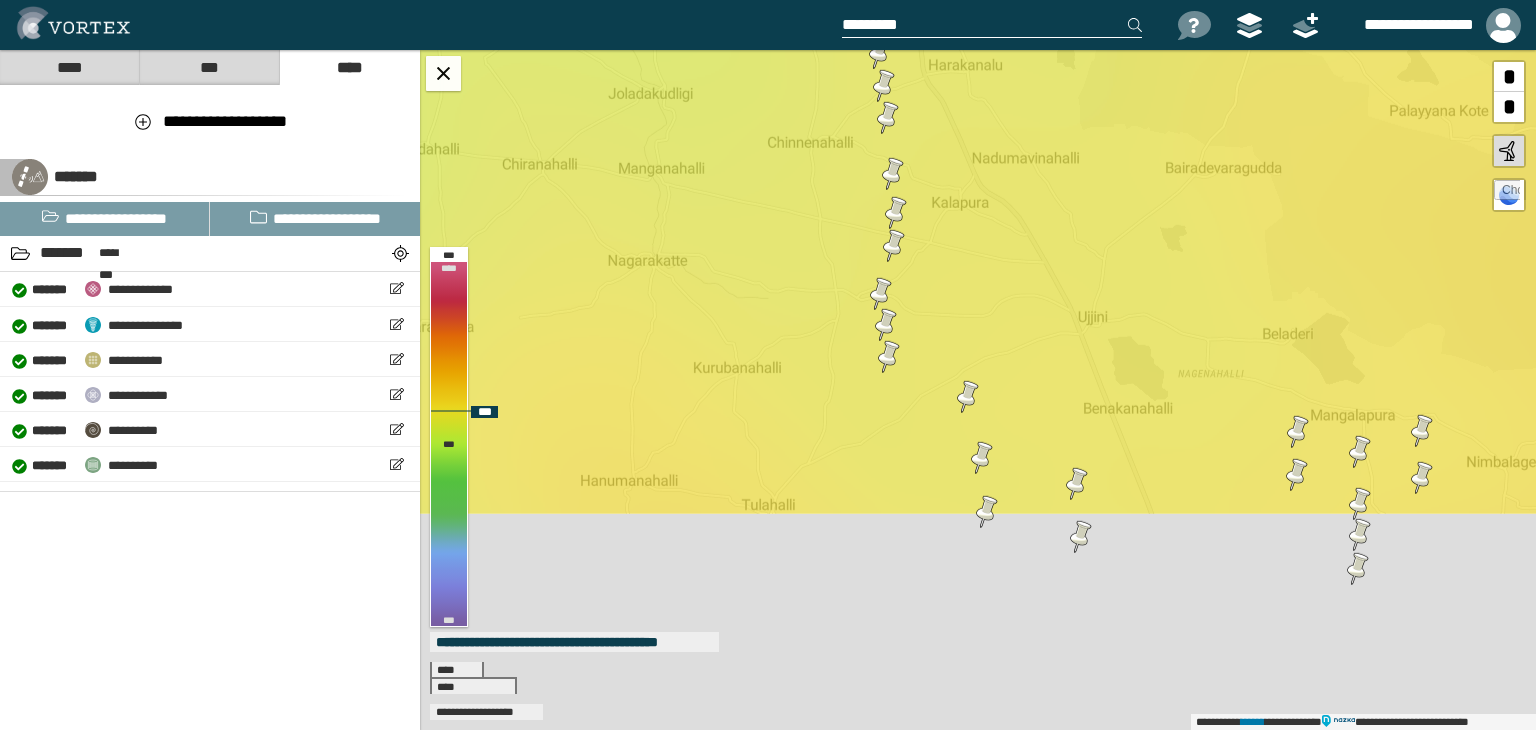 drag, startPoint x: 1008, startPoint y: 699, endPoint x: 964, endPoint y: 337, distance: 364.6642 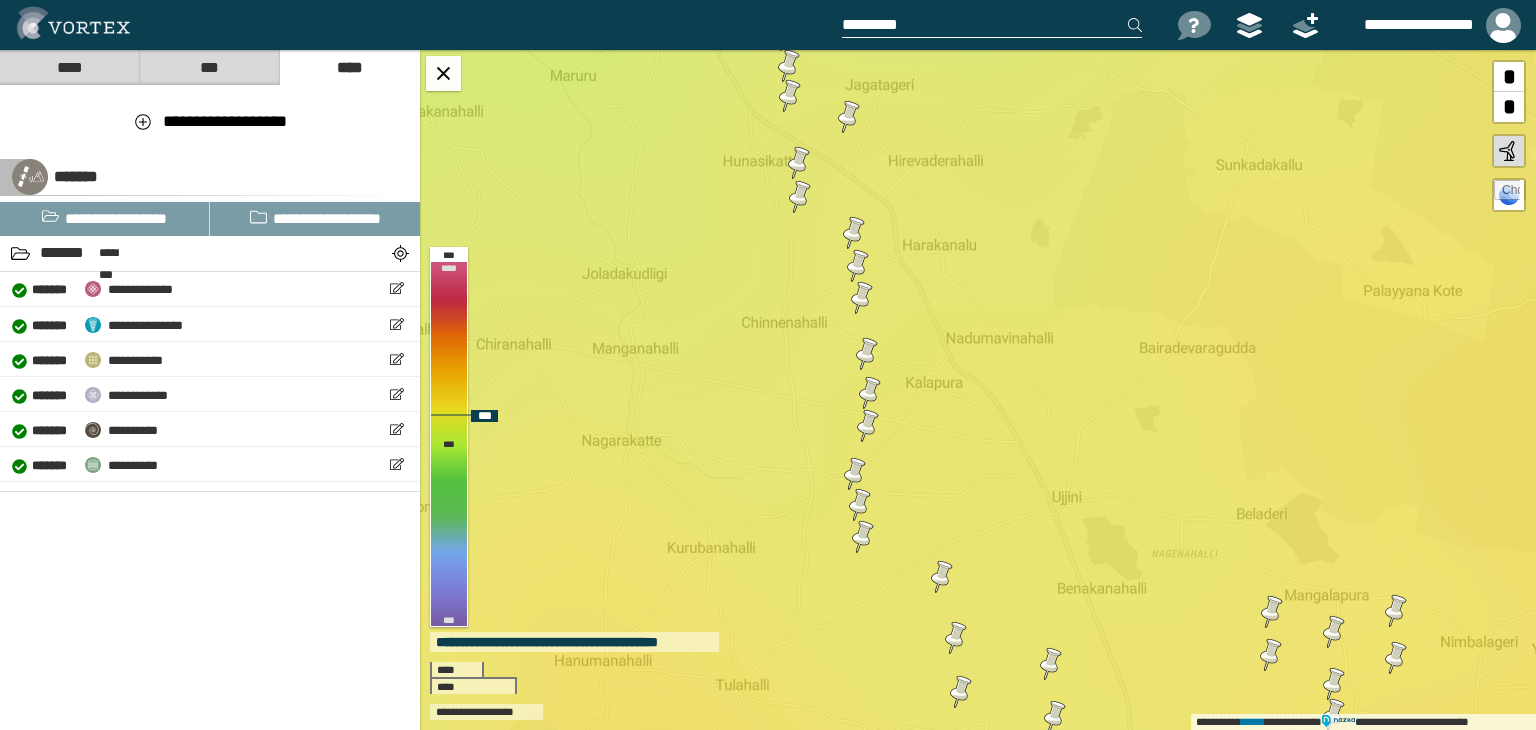 drag, startPoint x: 848, startPoint y: 132, endPoint x: 834, endPoint y: 383, distance: 251.39014 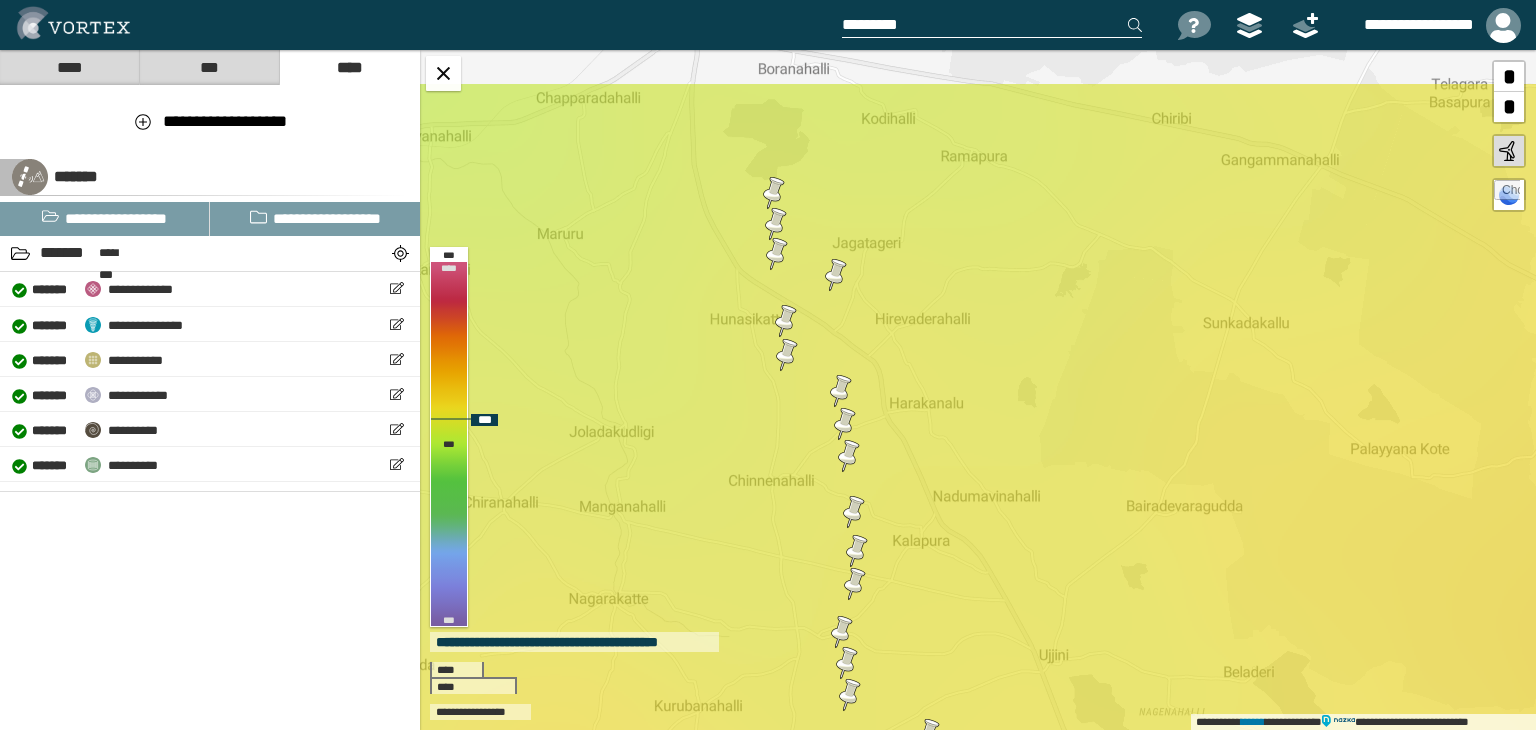 click on "**********" at bounding box center [978, 390] 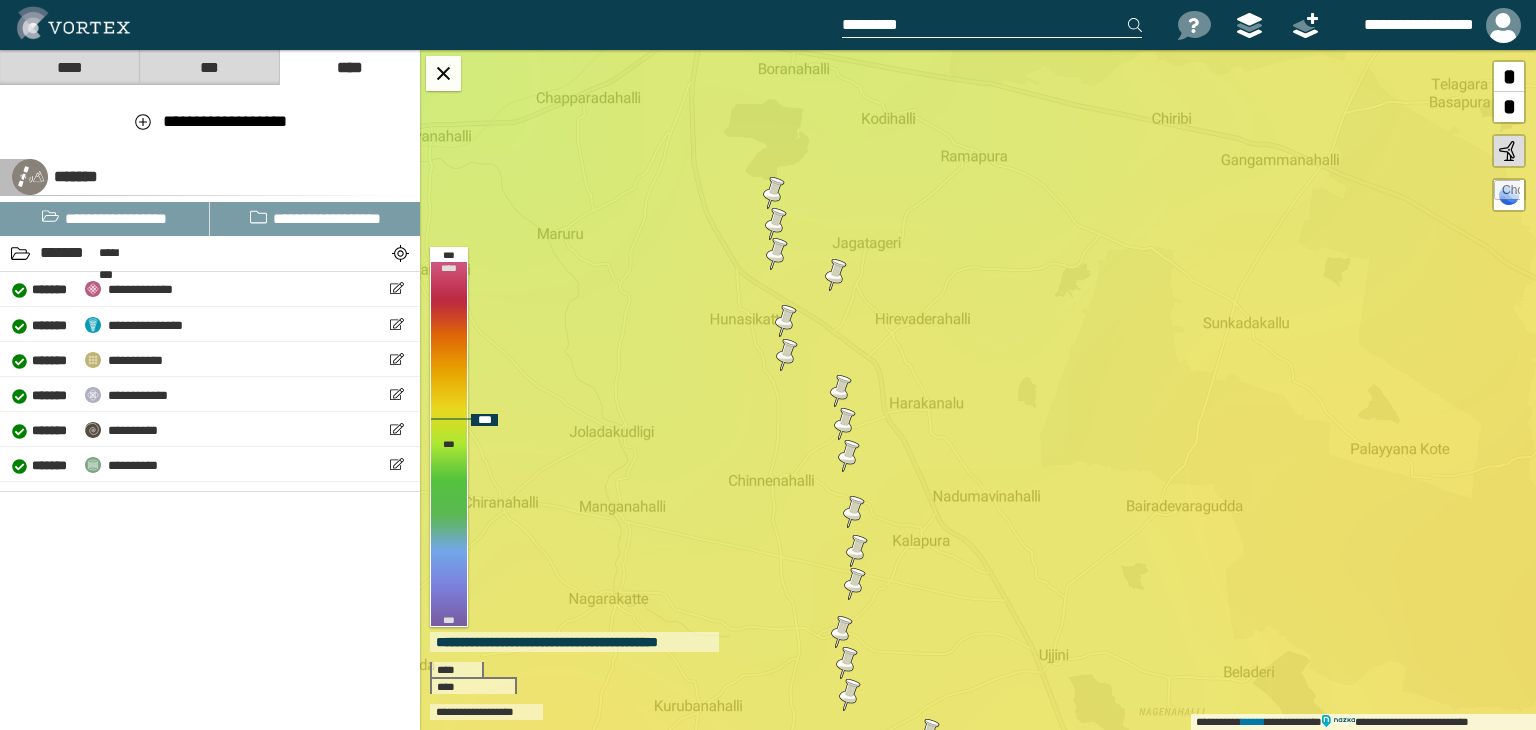 click at bounding box center [787, 355] 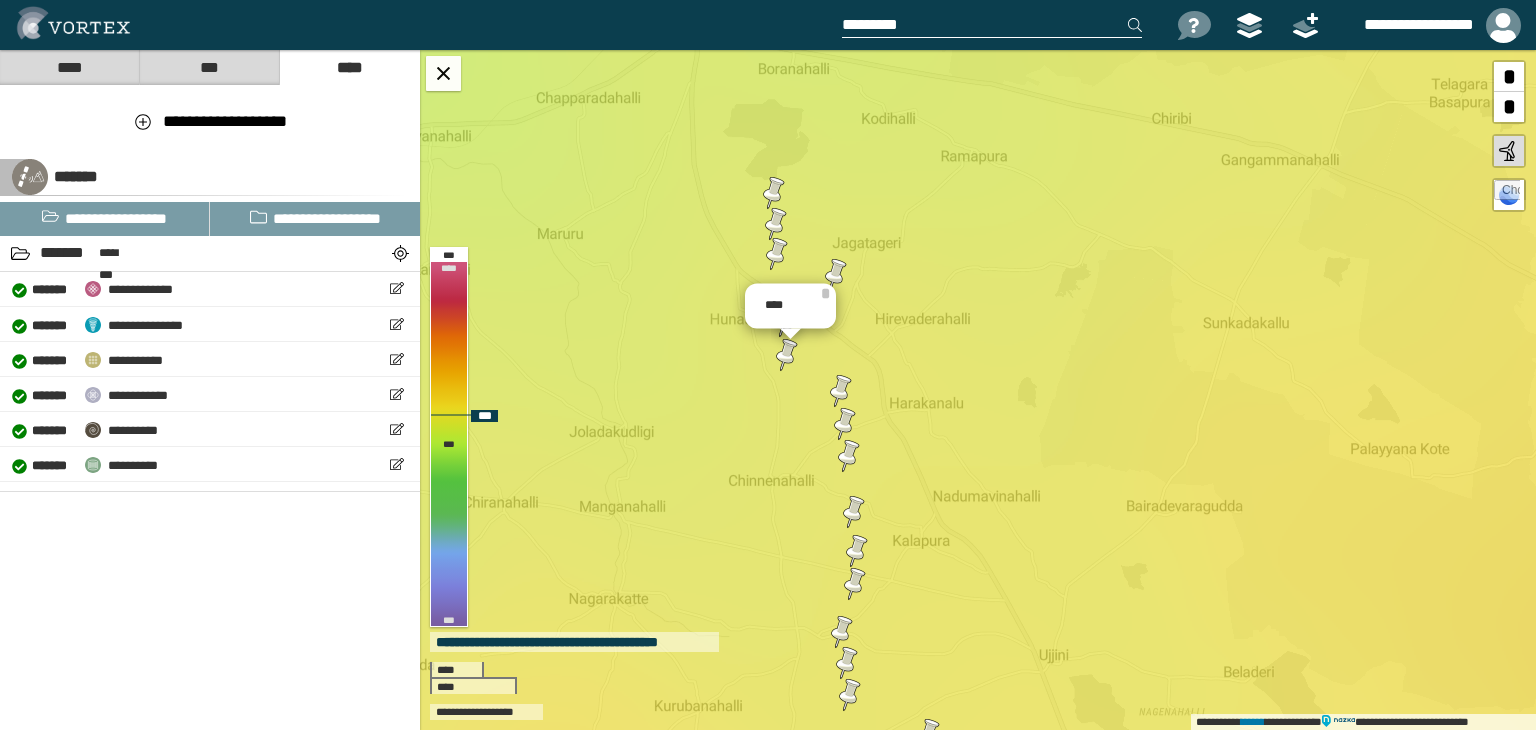 click at bounding box center (849, 456) 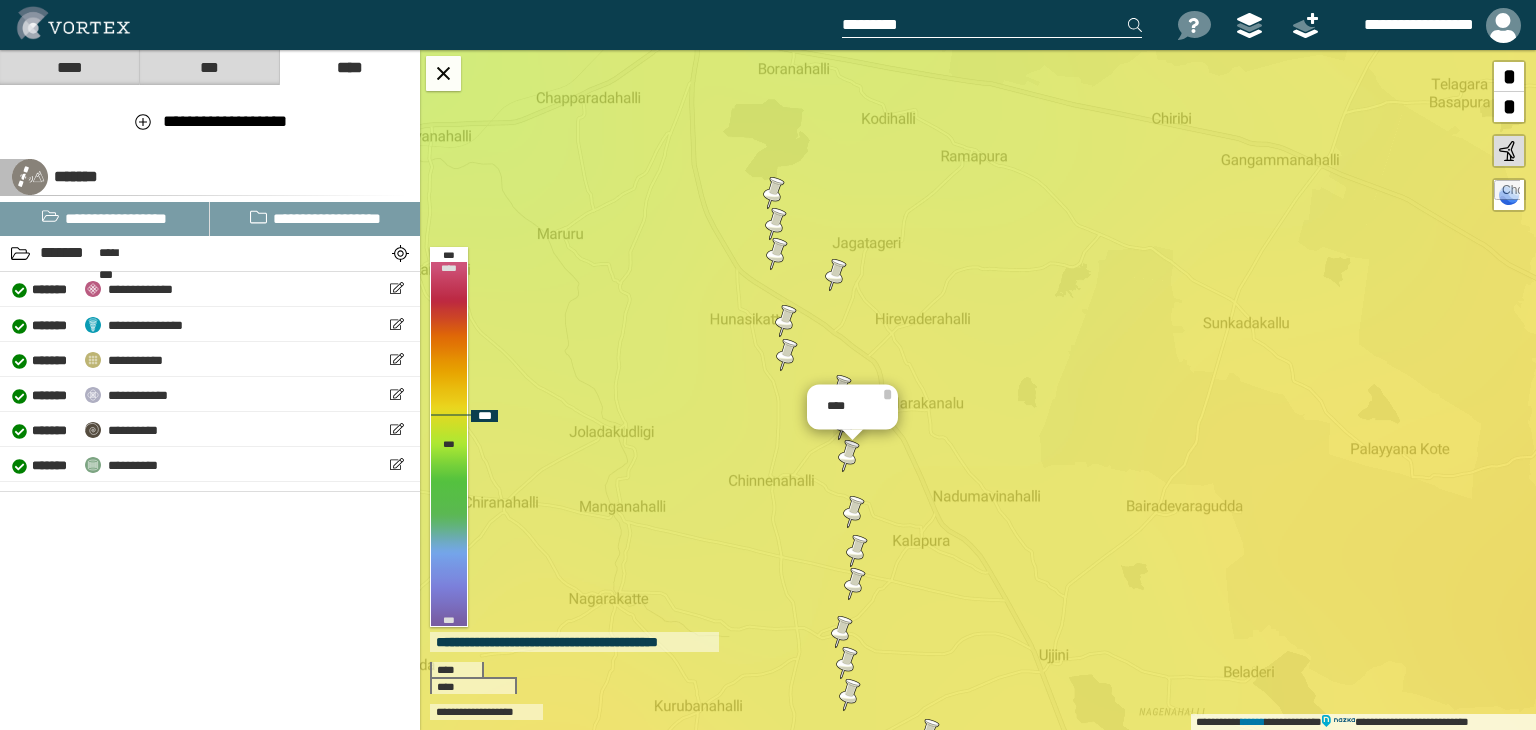 click at bounding box center (854, 512) 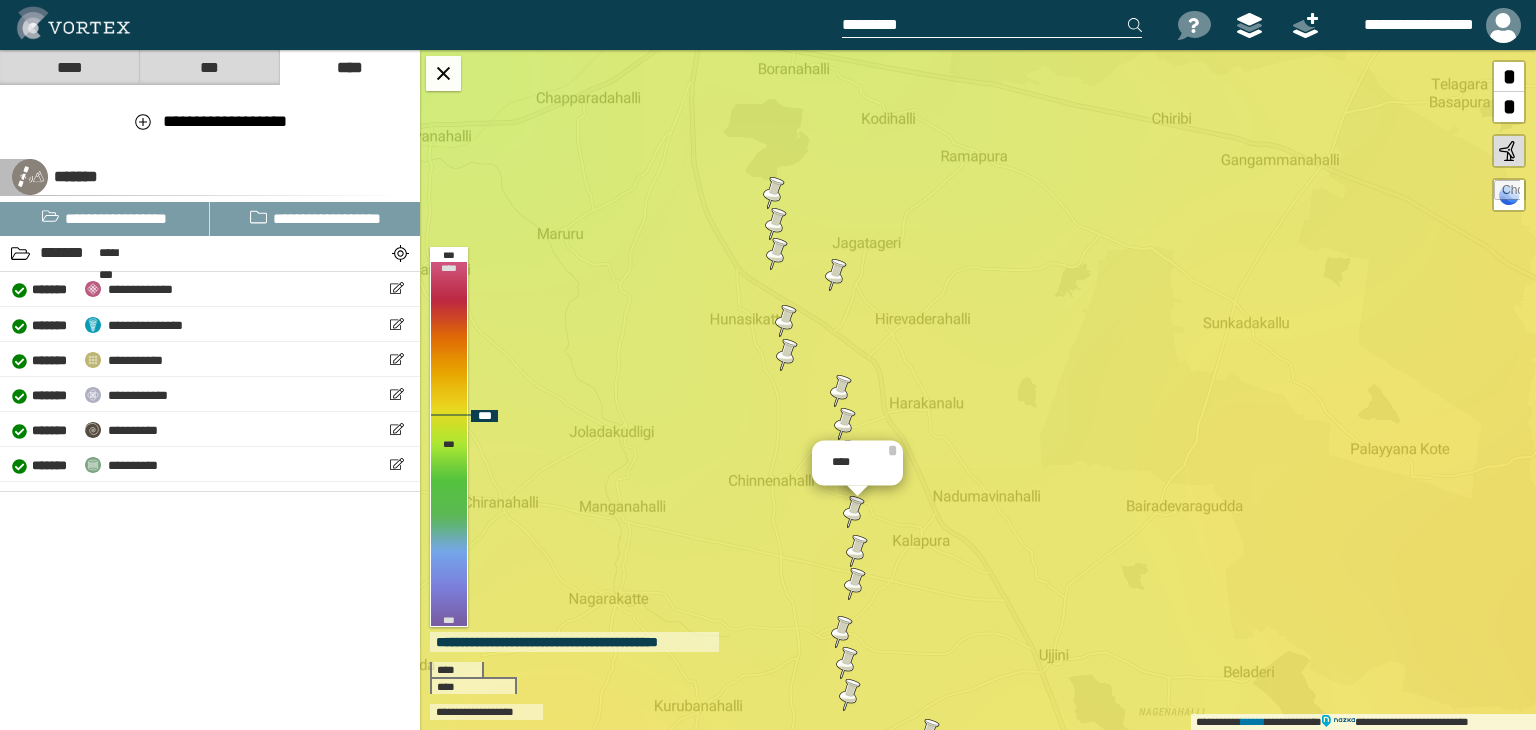 click at bounding box center [857, 551] 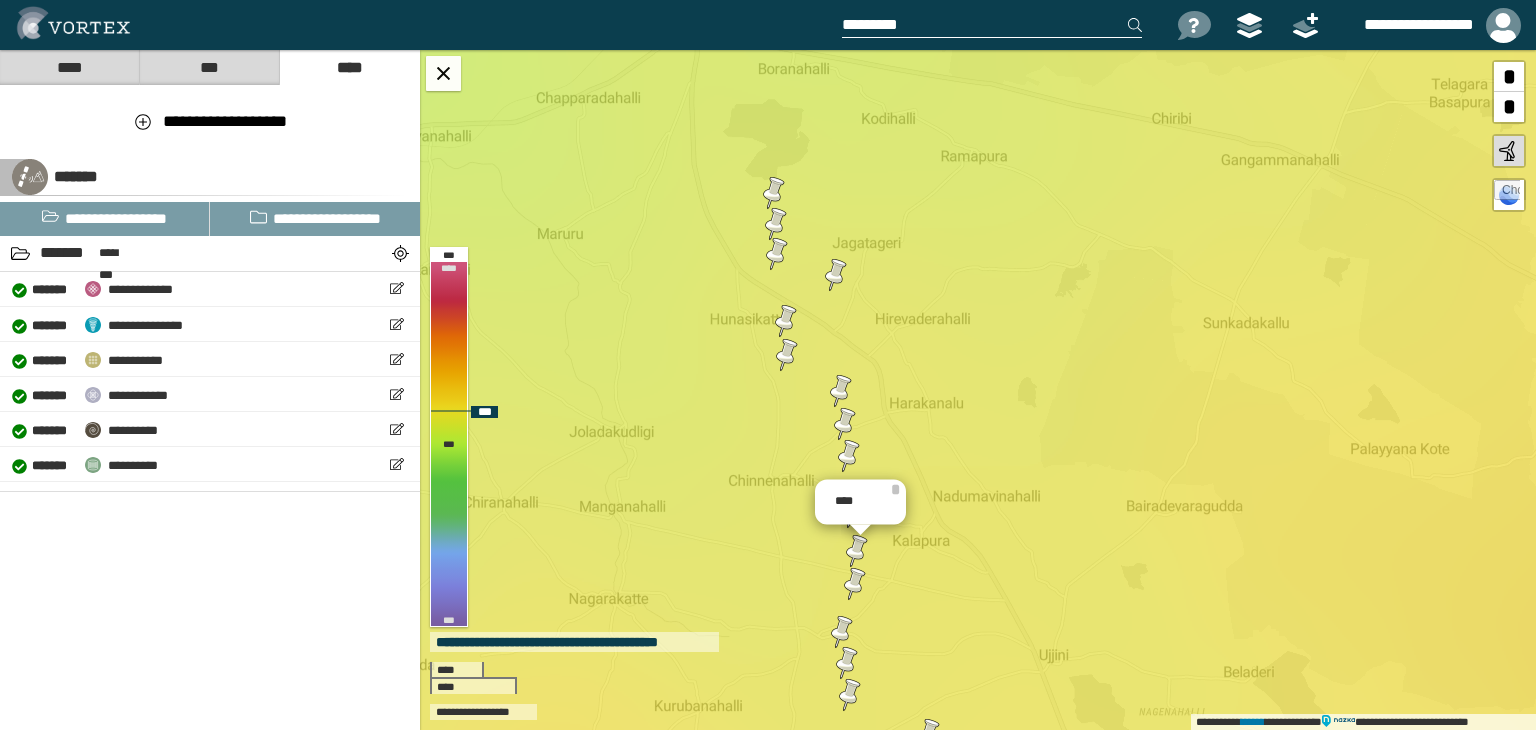 click at bounding box center [855, 584] 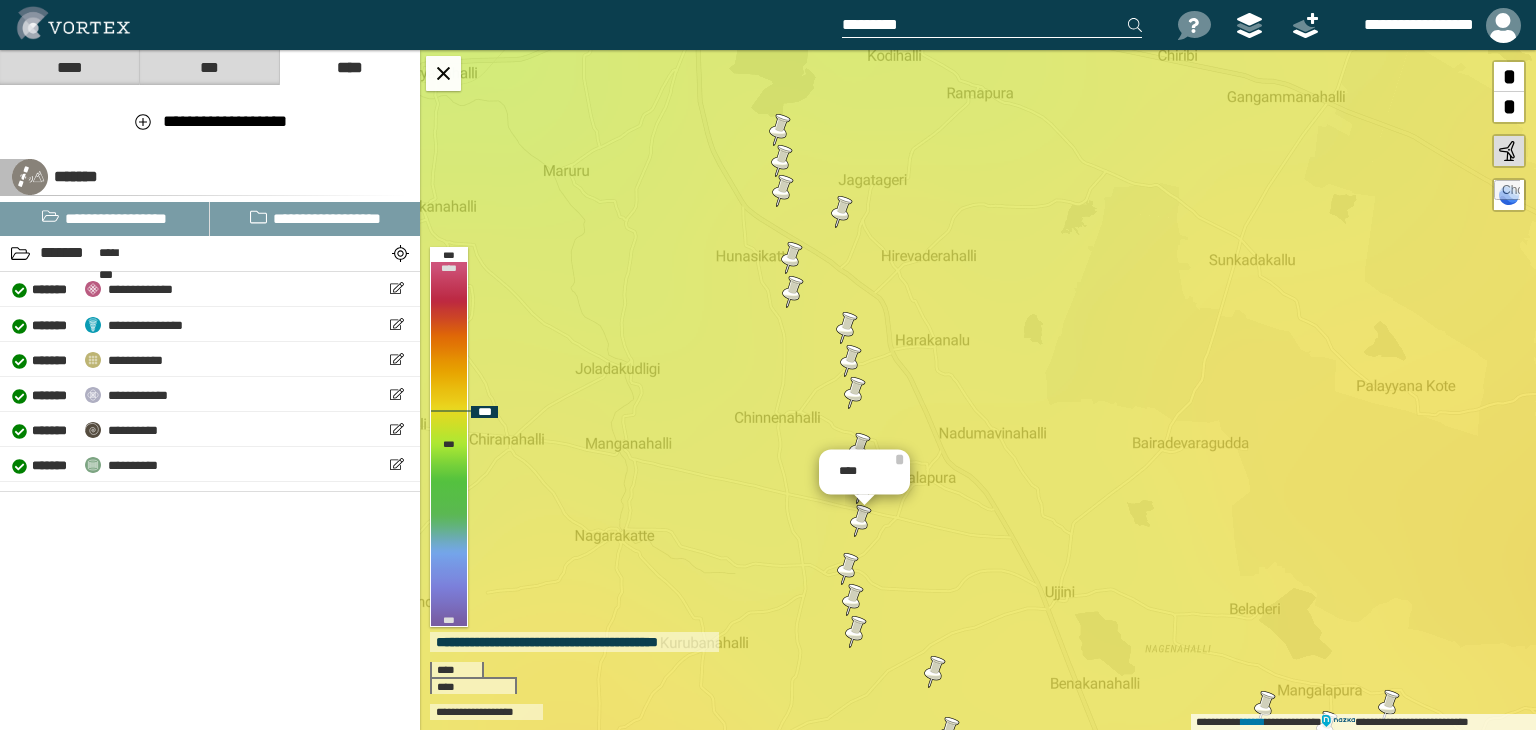 drag, startPoint x: 886, startPoint y: 593, endPoint x: 892, endPoint y: 530, distance: 63.28507 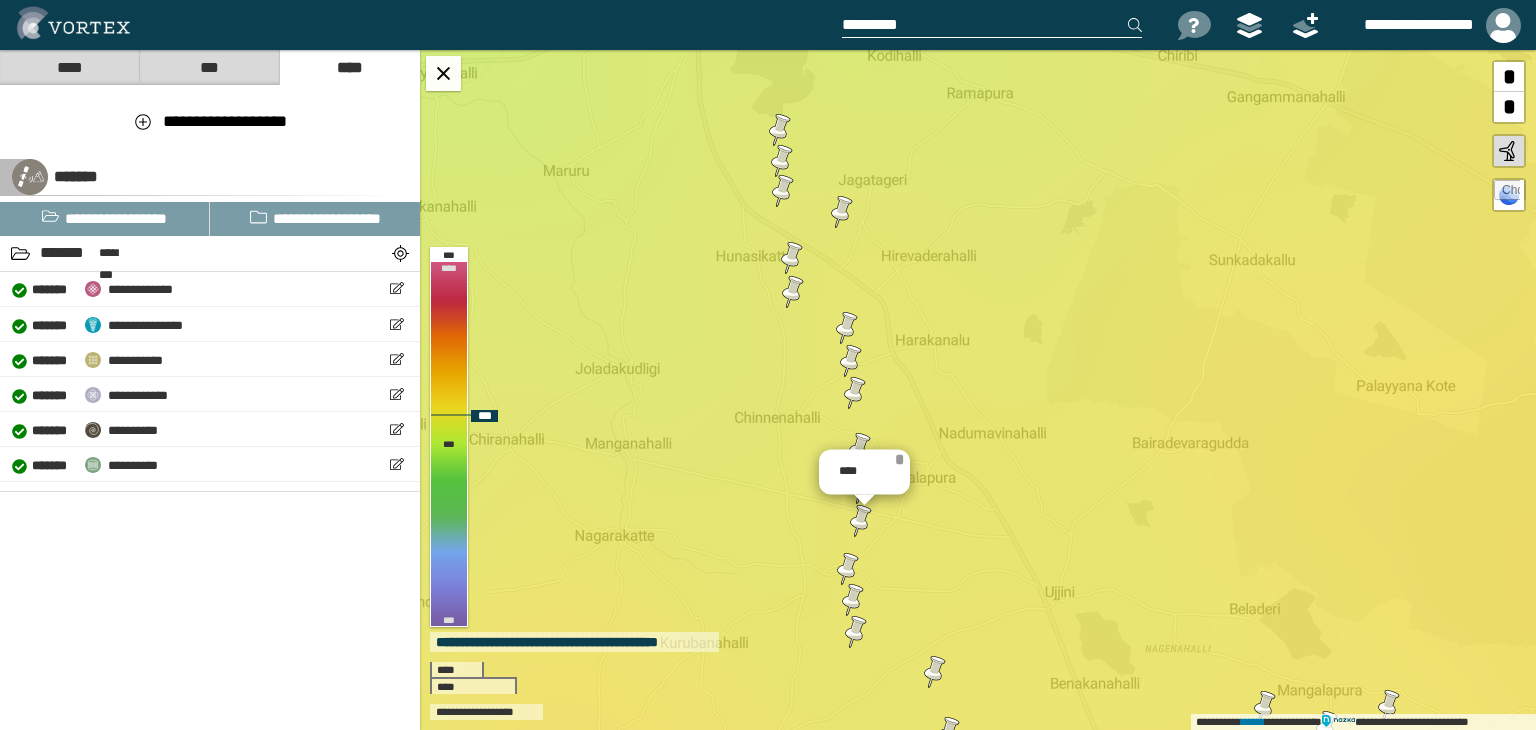 click on "*" at bounding box center (899, 460) 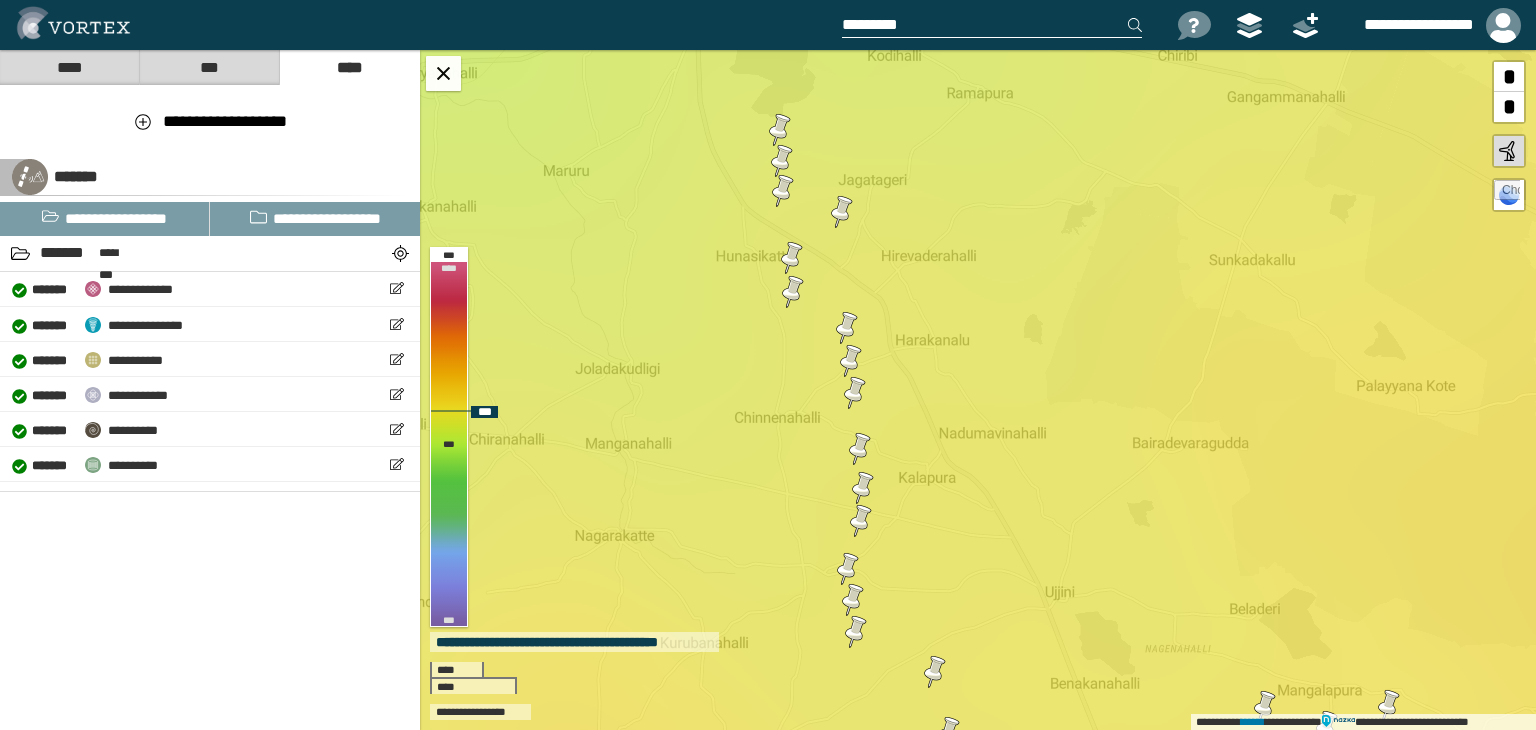 click at bounding box center (861, 521) 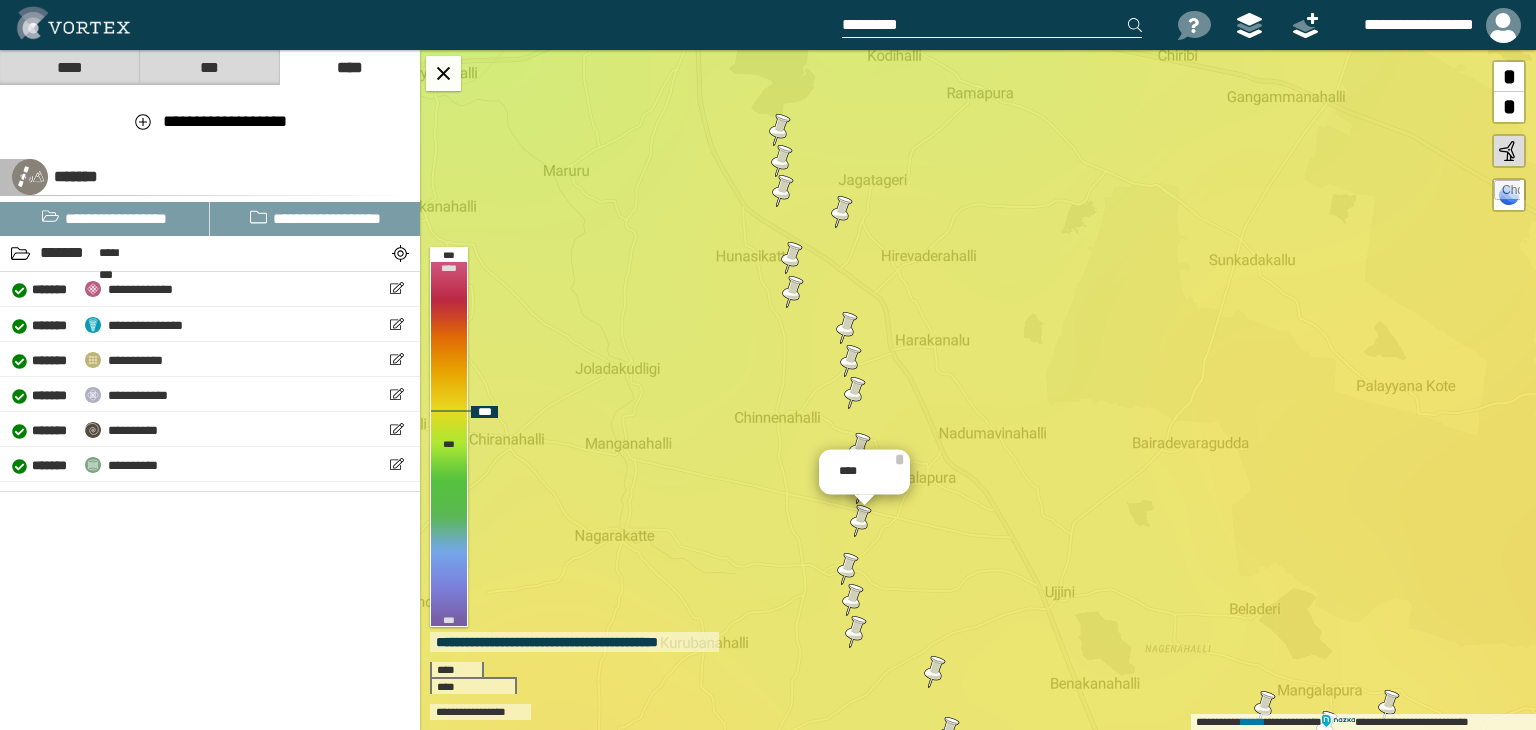 click at bounding box center [861, 521] 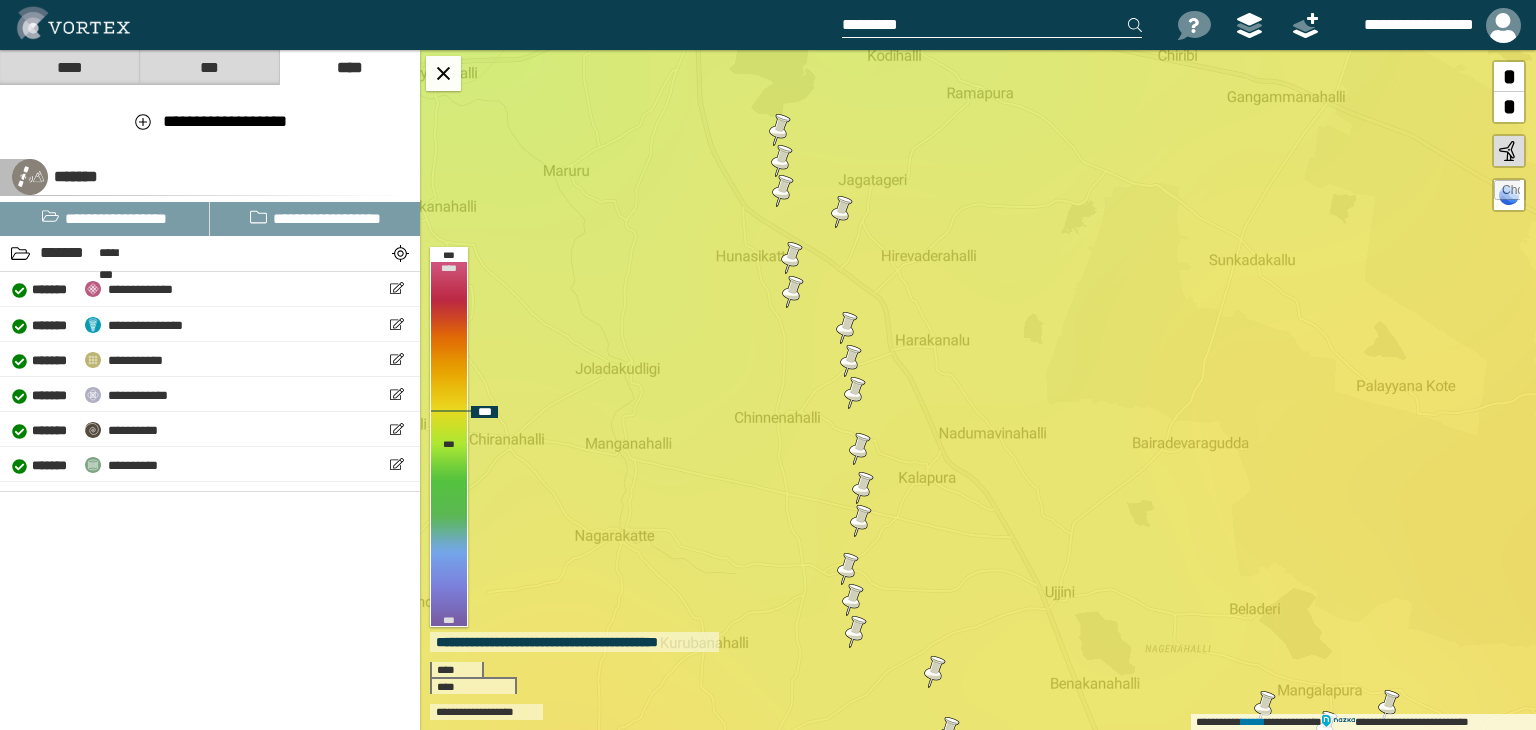 click at bounding box center [853, 600] 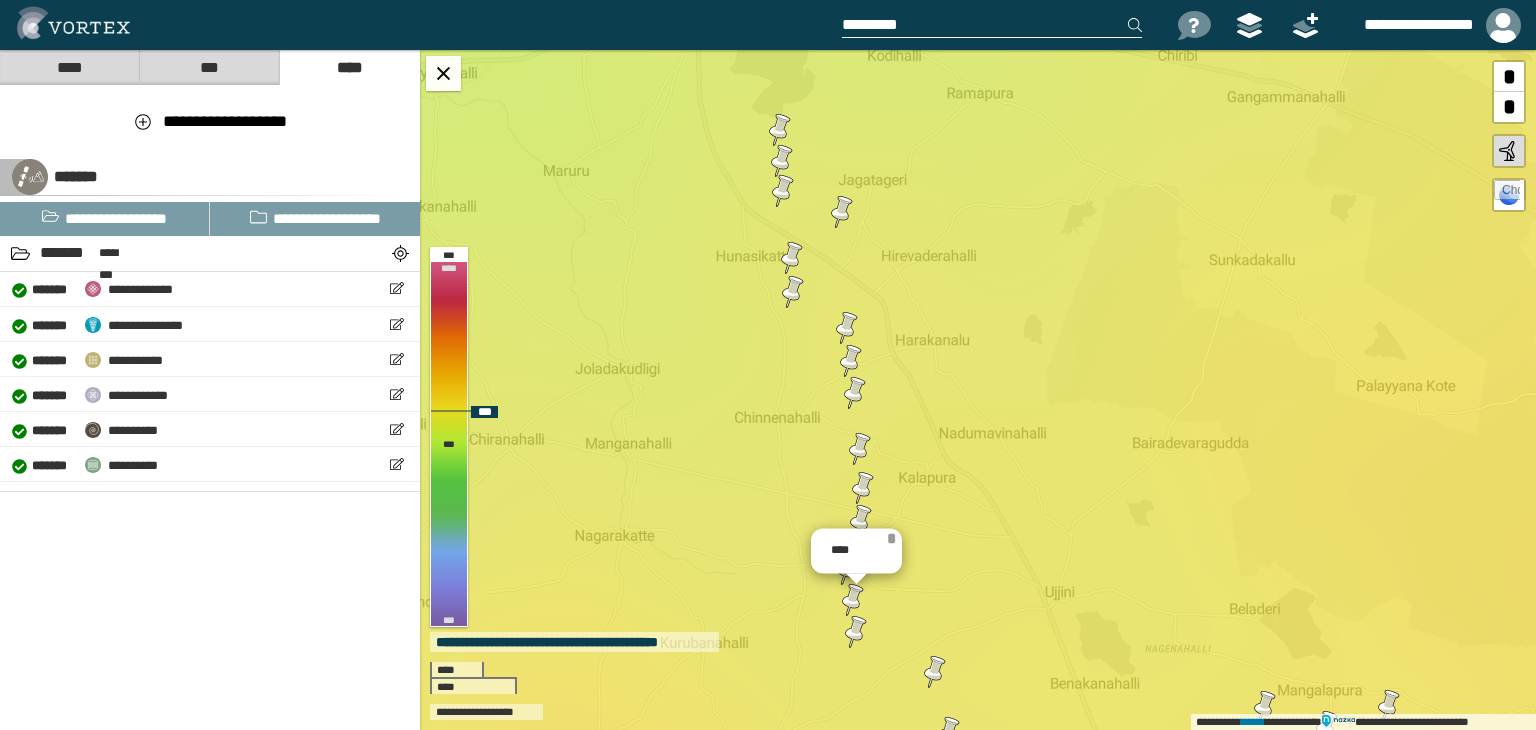 click on "*" at bounding box center (891, 539) 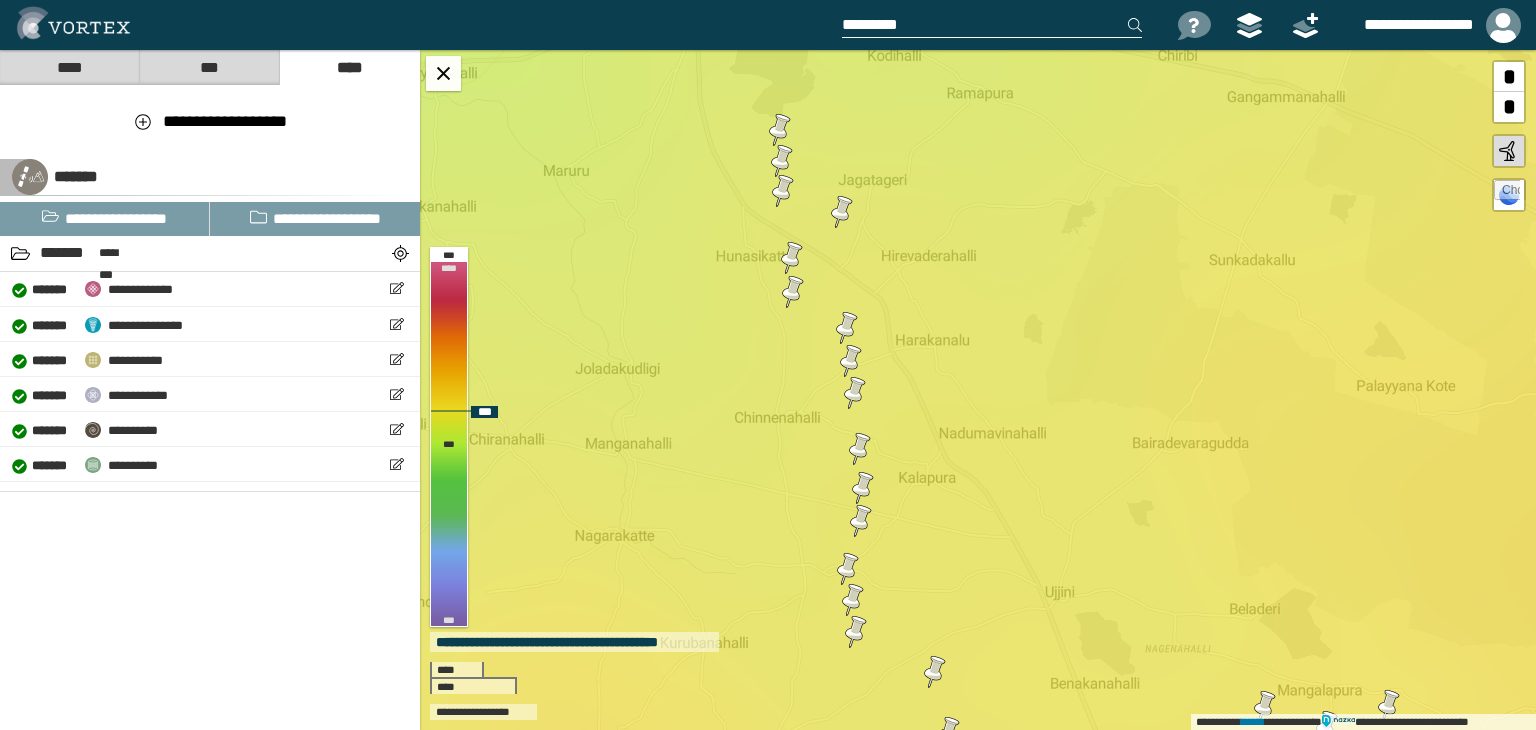 click at bounding box center [848, 569] 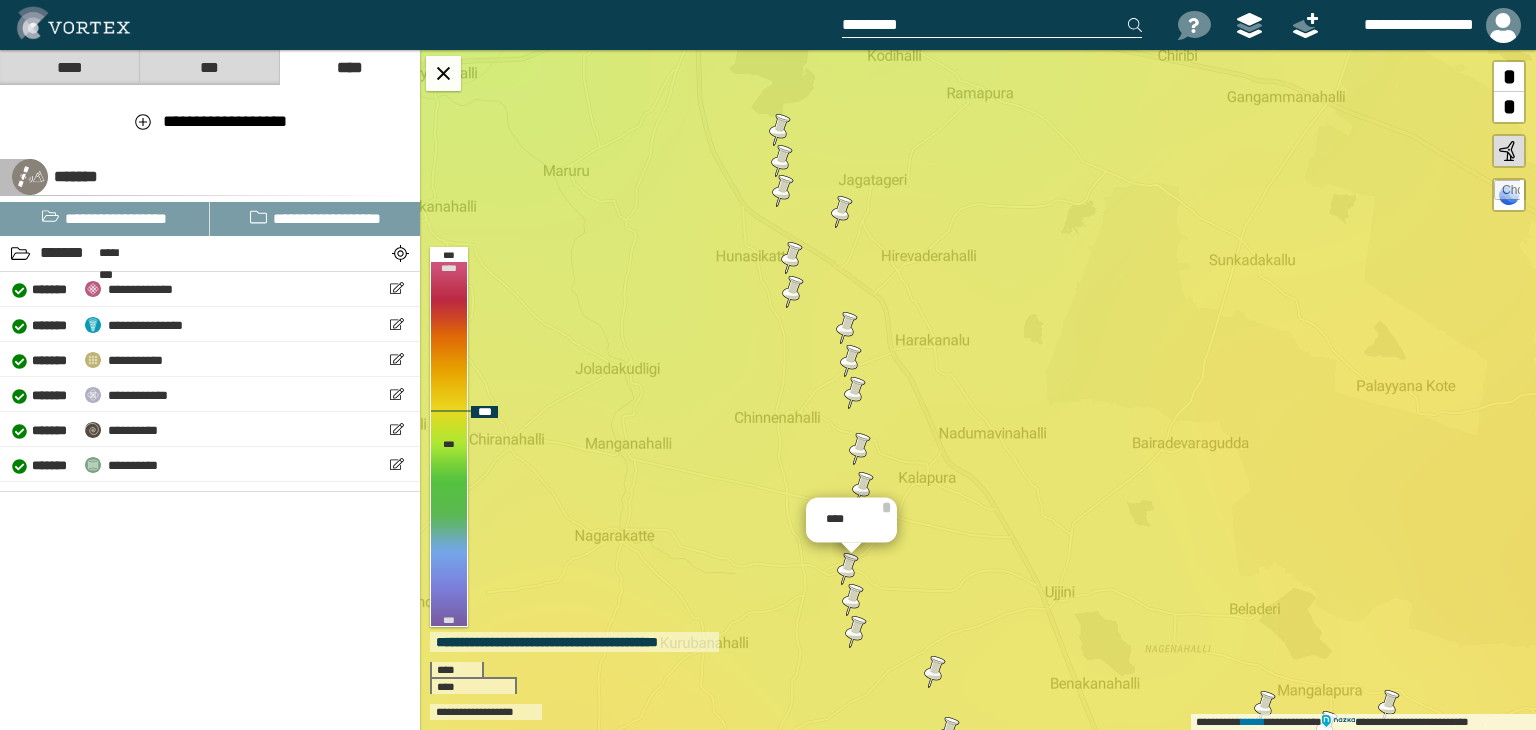 click at bounding box center (853, 600) 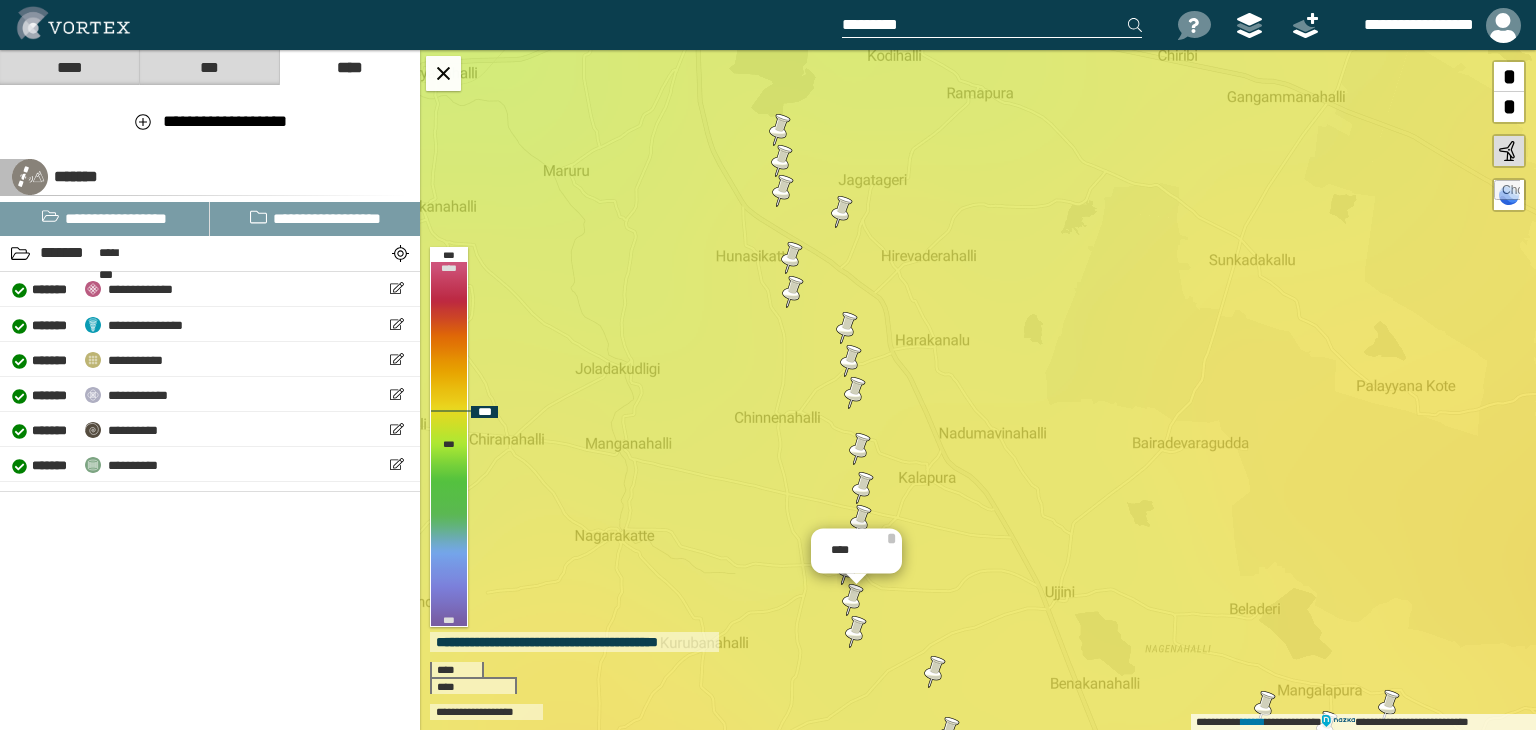 click at bounding box center (856, 632) 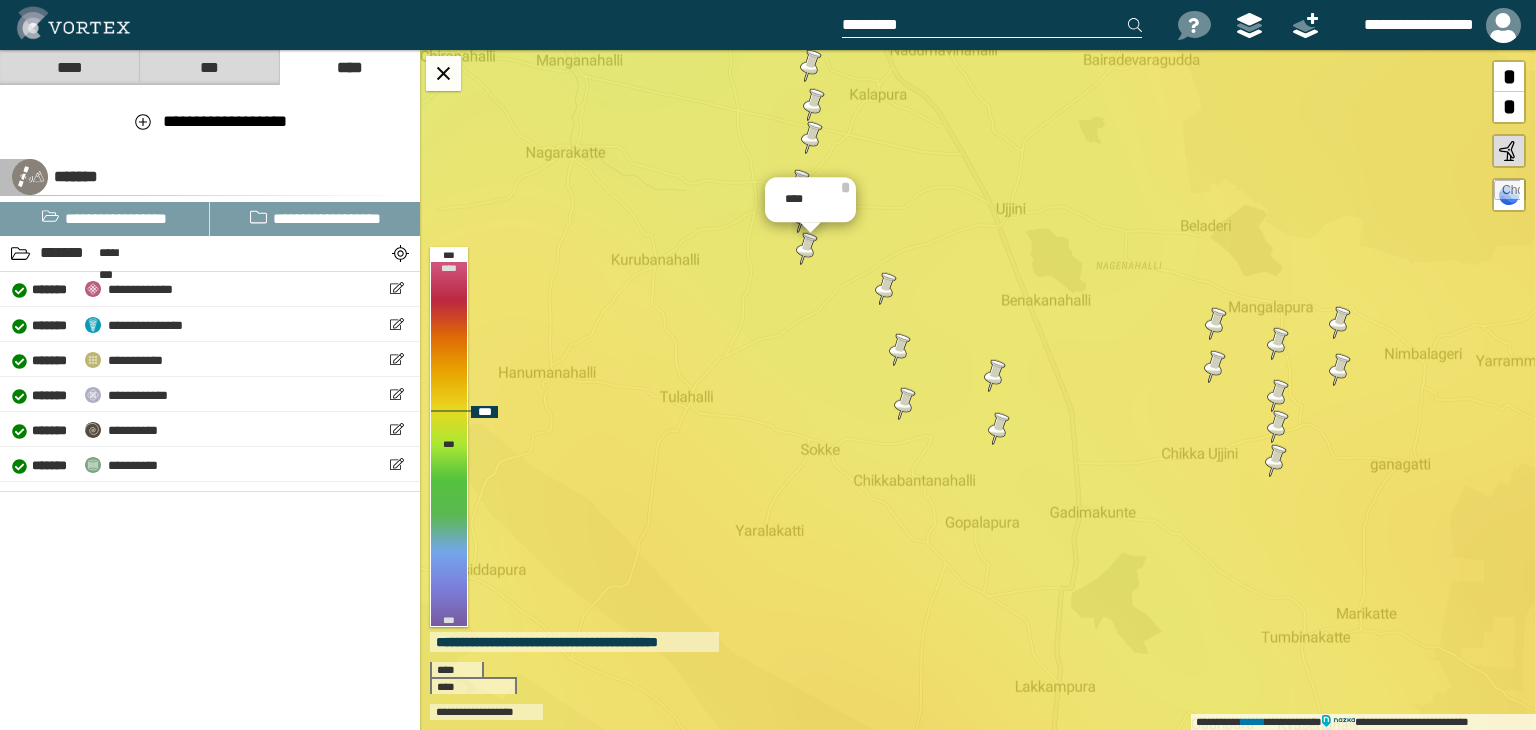 drag, startPoint x: 966, startPoint y: 587, endPoint x: 917, endPoint y: 204, distance: 386.12173 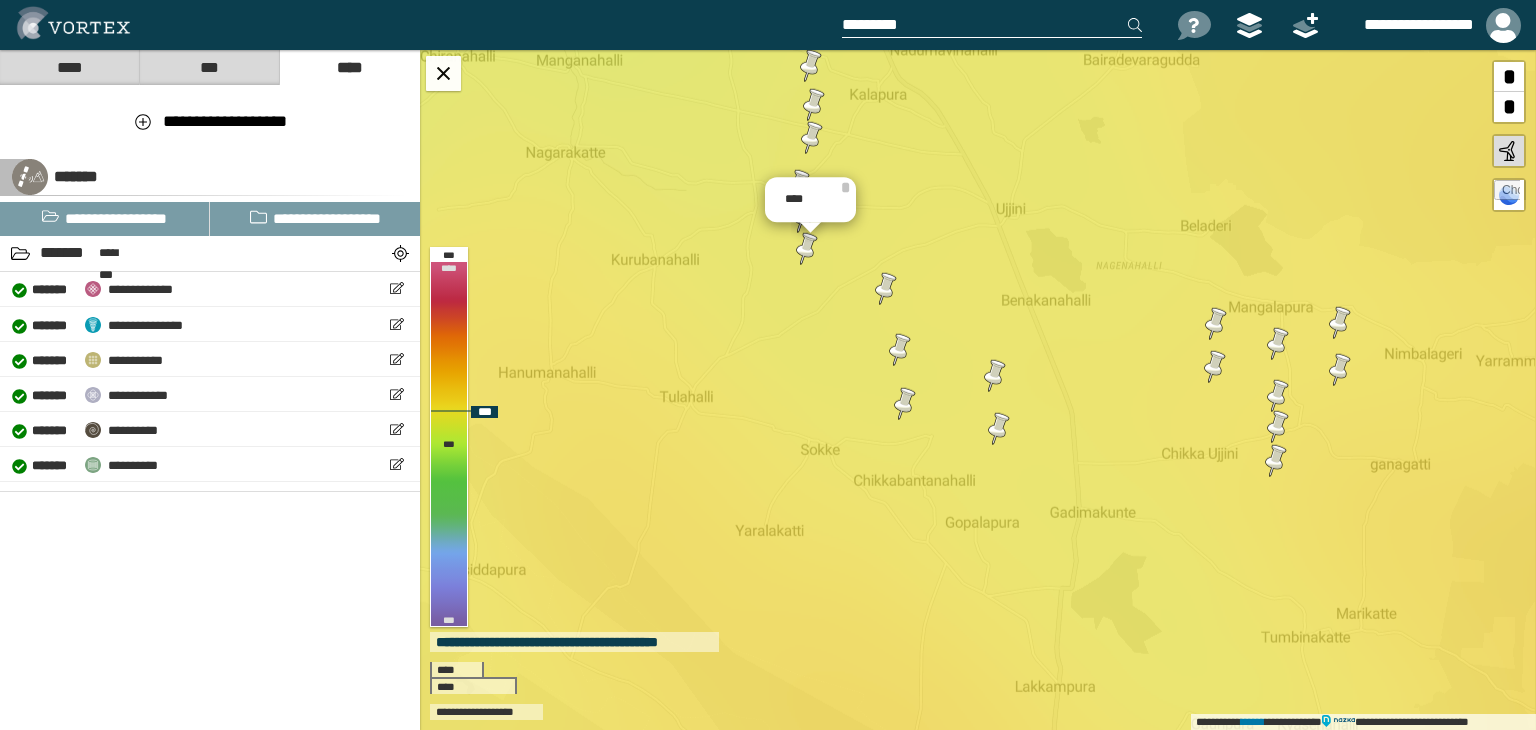 click at bounding box center [886, 289] 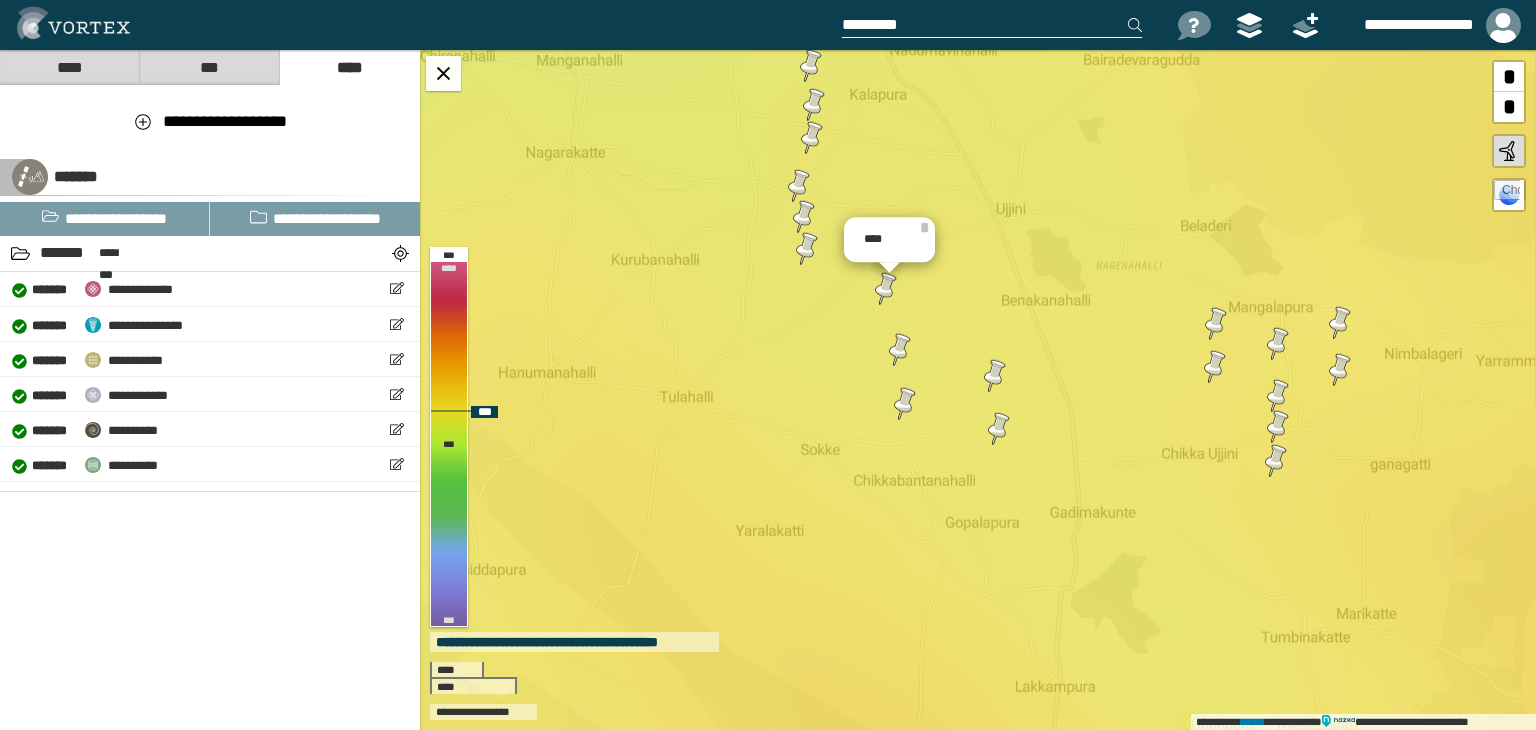 click at bounding box center (900, 350) 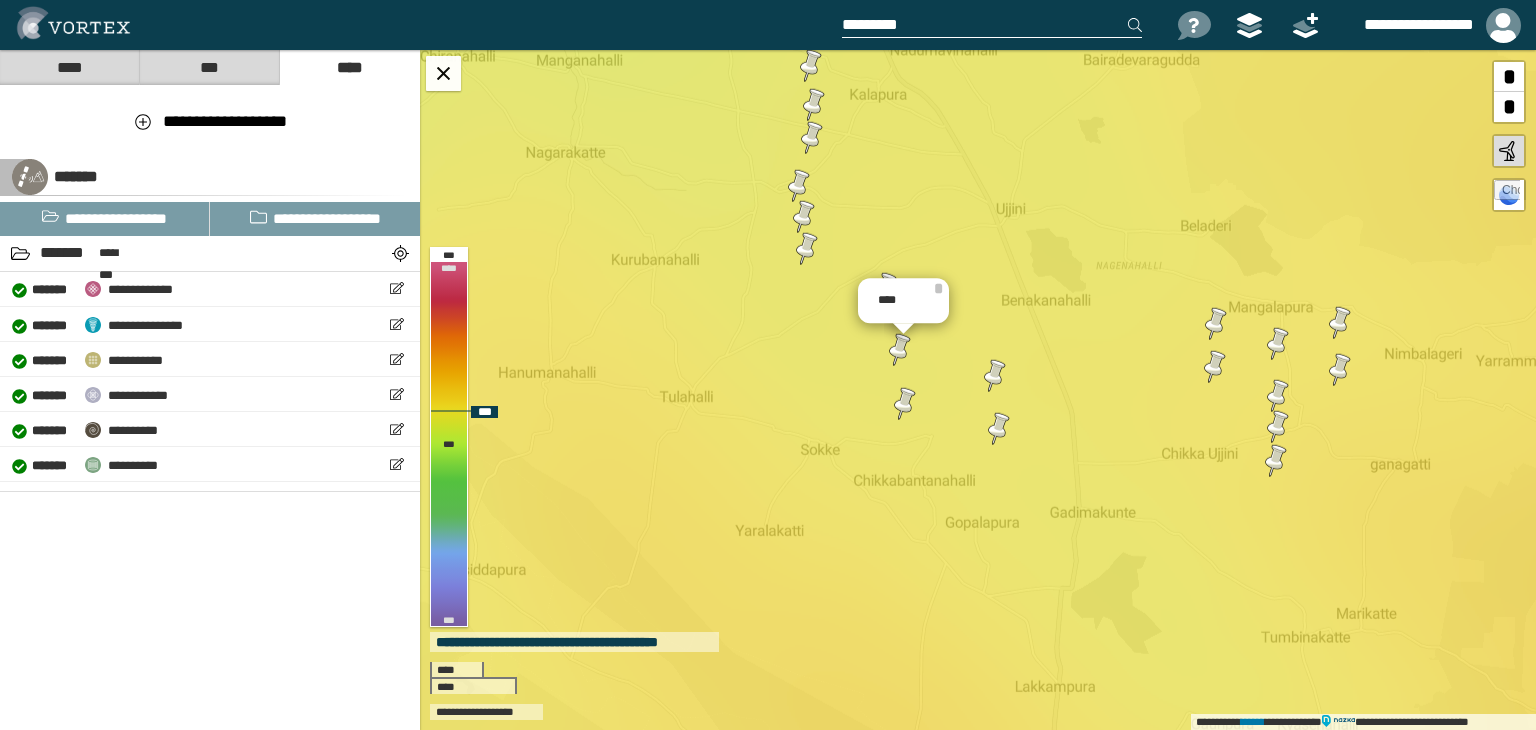 click at bounding box center [905, 404] 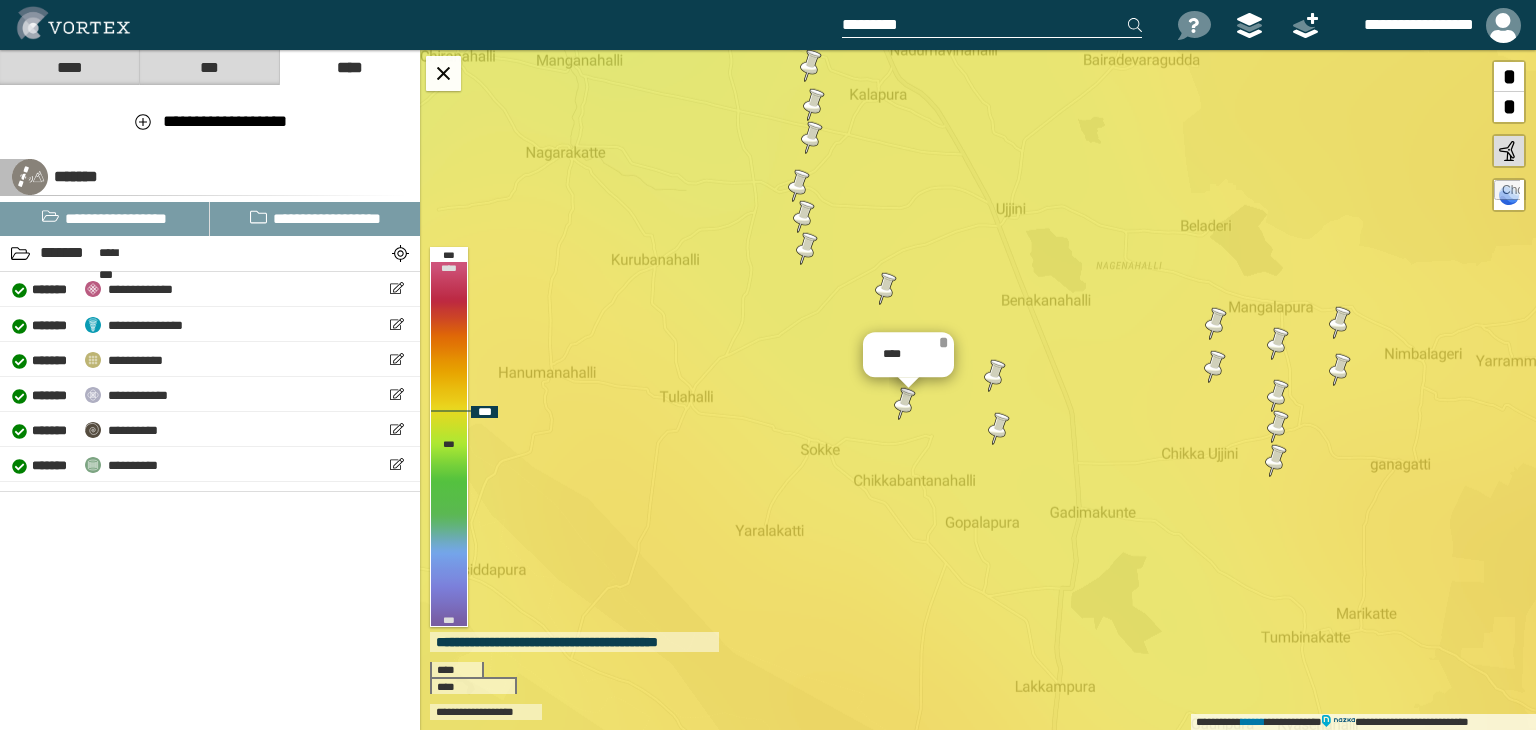 click on "*" at bounding box center (945, 339) 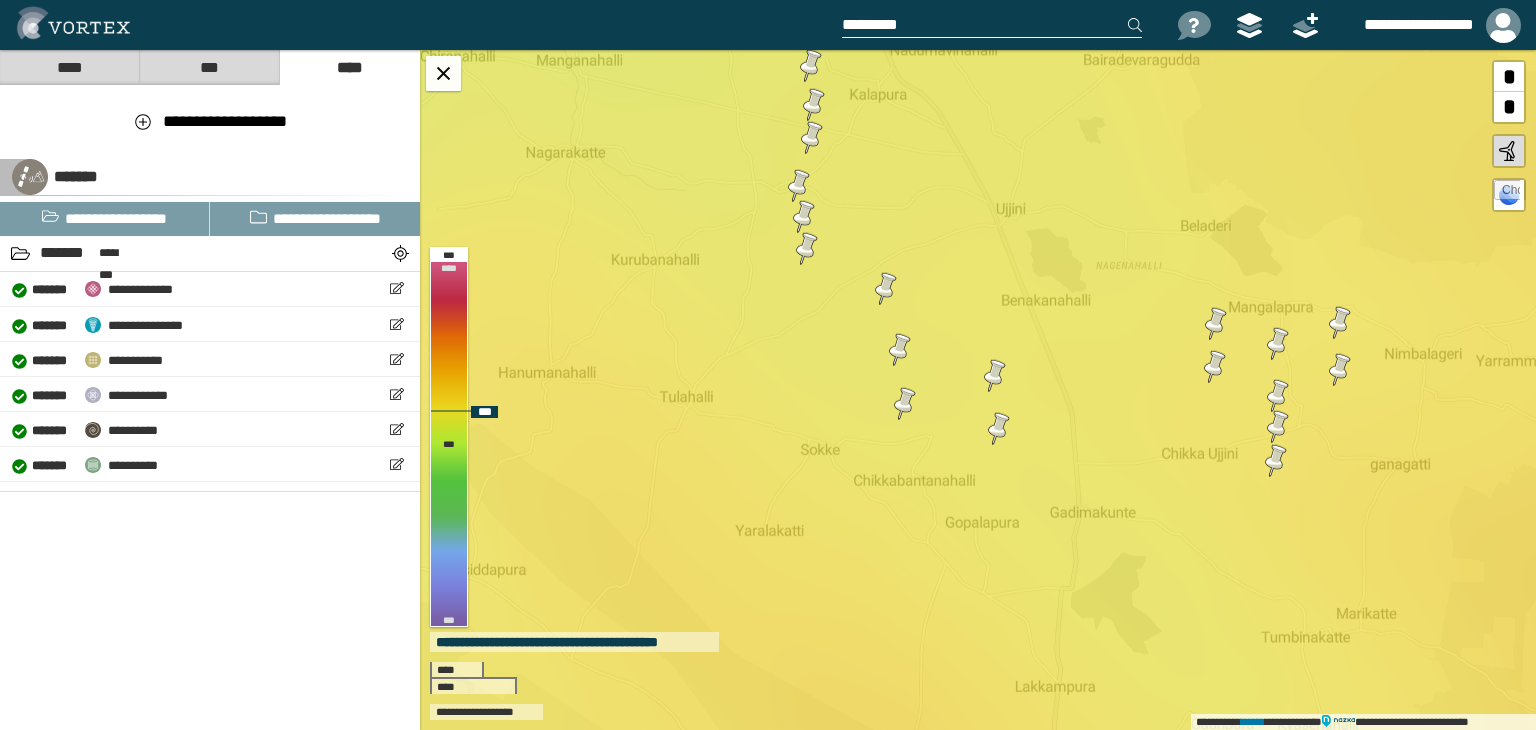 click on "**********" at bounding box center [978, 390] 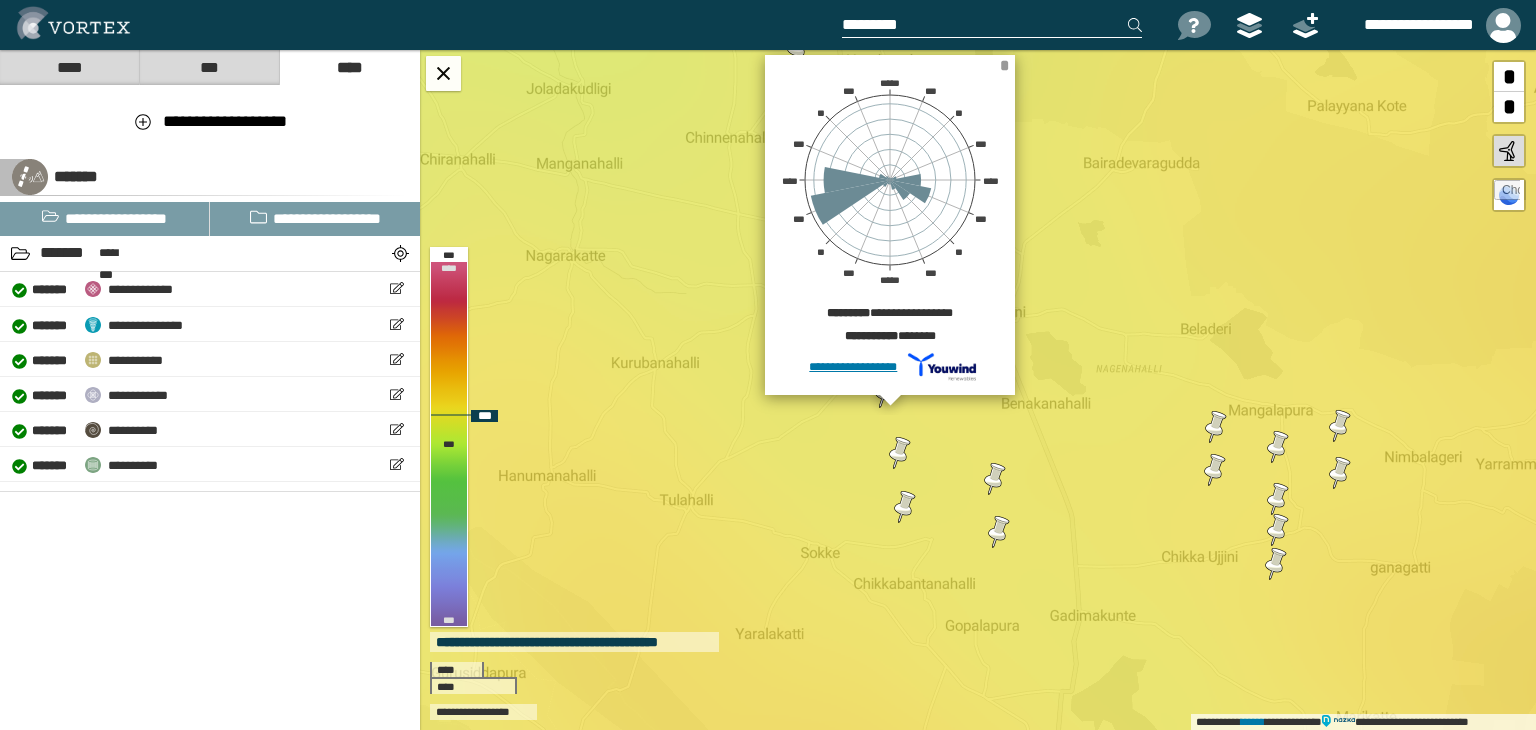 click on "*" at bounding box center [1004, 65] 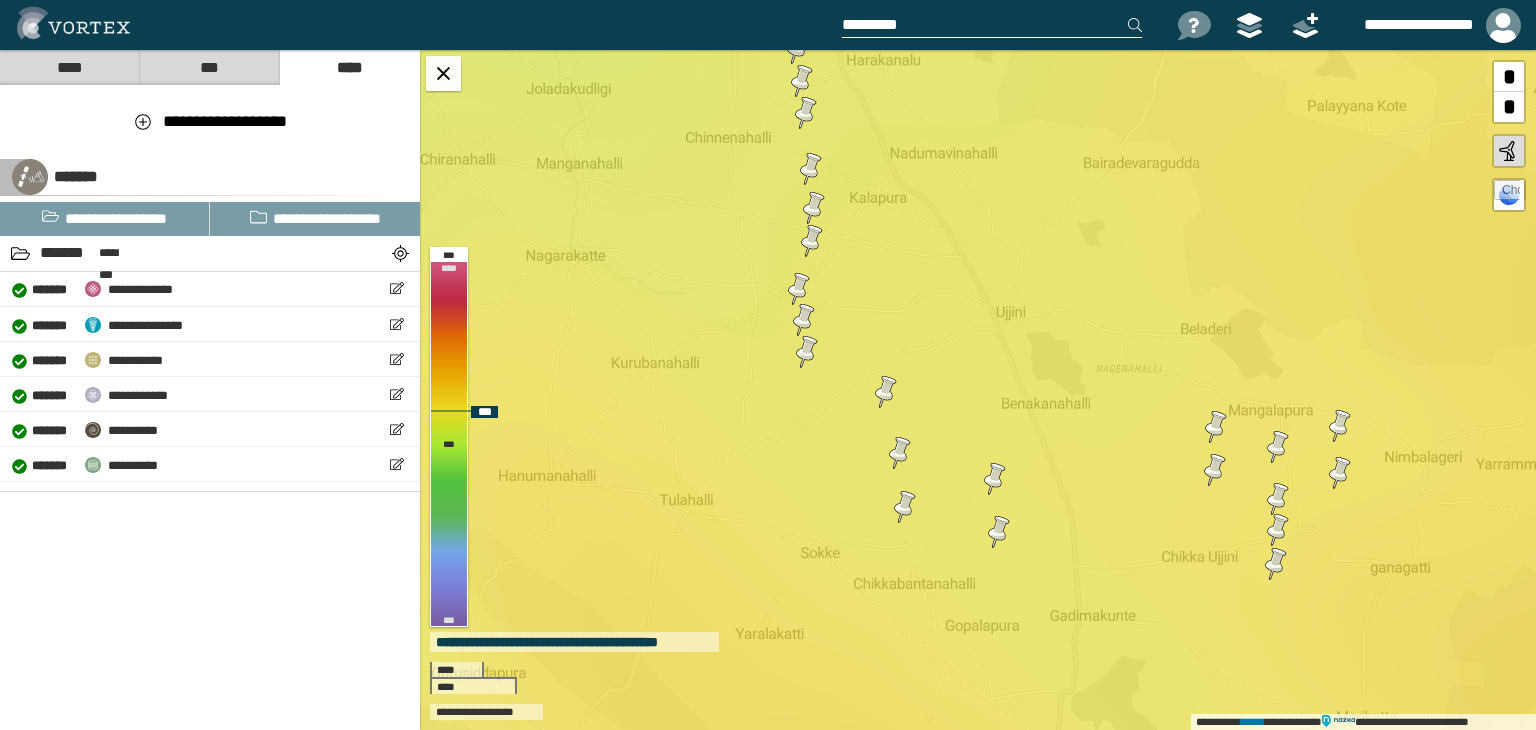 click at bounding box center (886, 392) 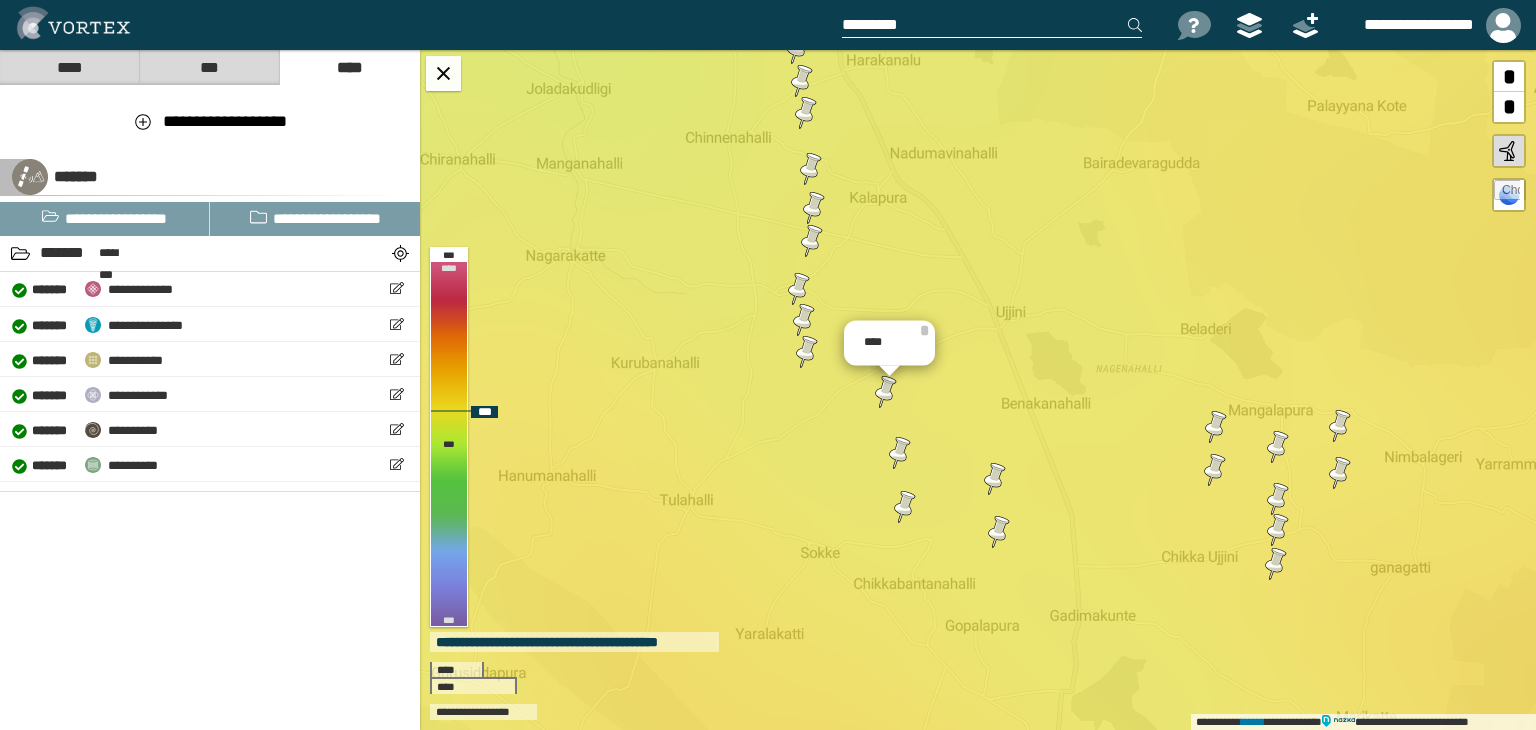 click at bounding box center [900, 453] 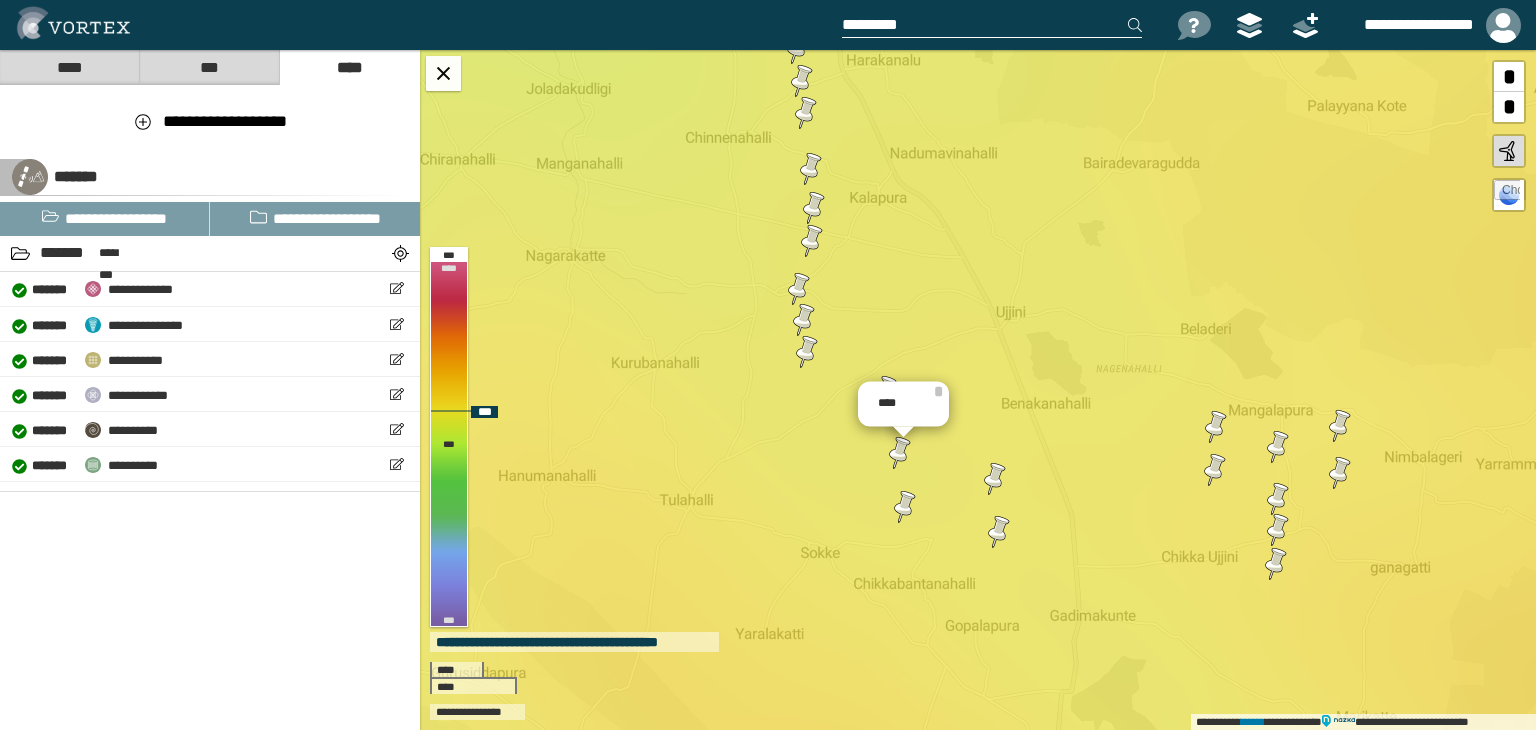 click at bounding box center [905, 507] 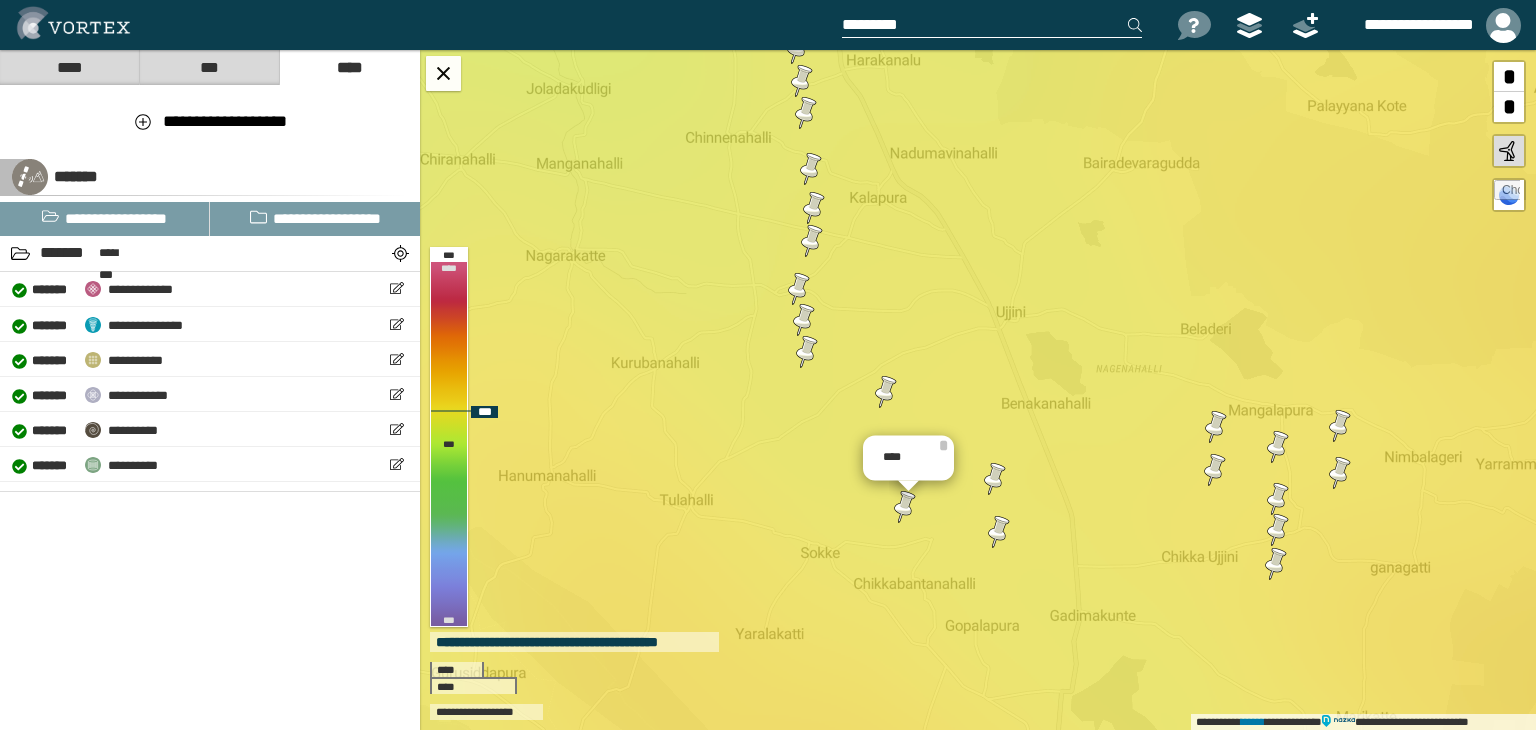 click on "[FIRST] [LAST] [STREET] [CITY], [STATE] [ZIP]" at bounding box center (978, 390) 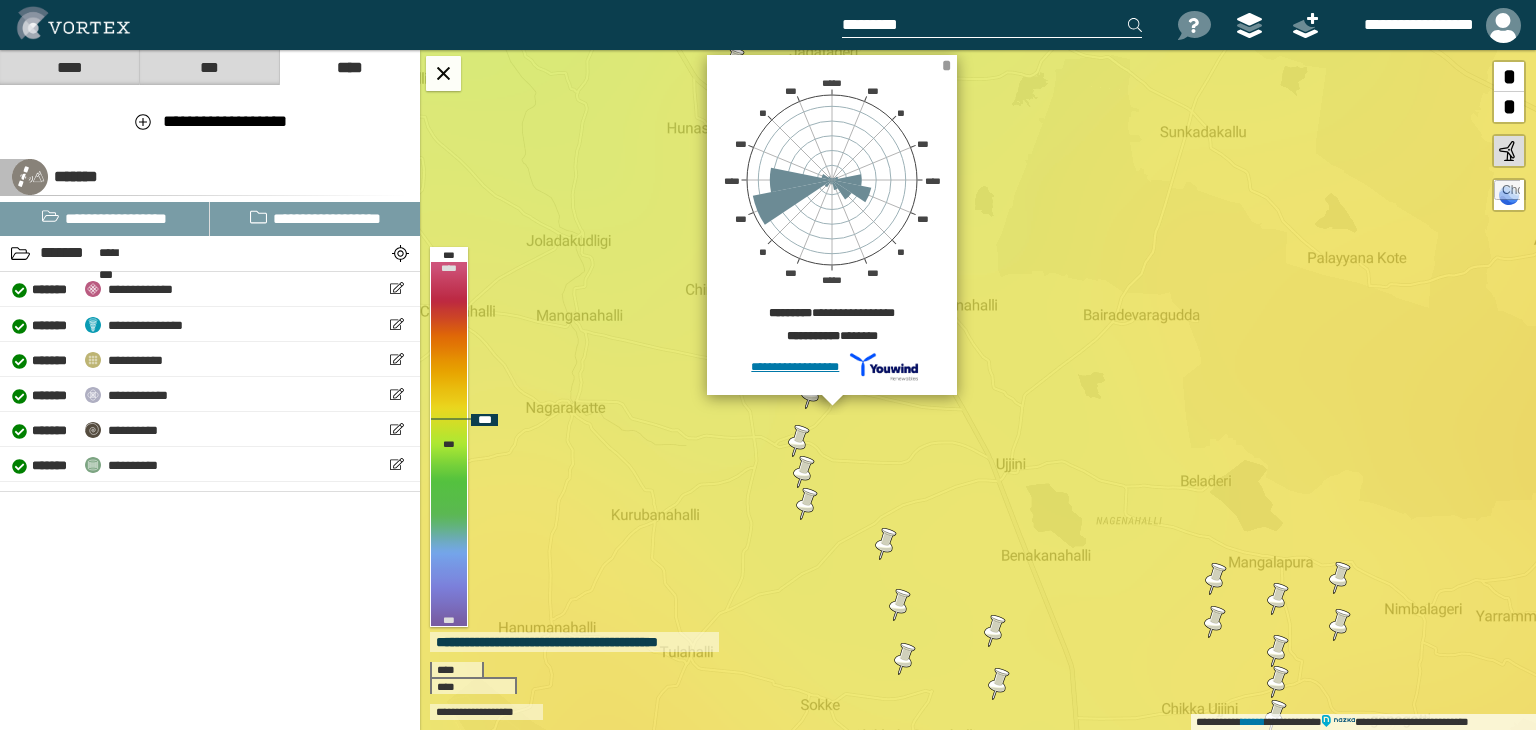 click on "*" at bounding box center [946, 65] 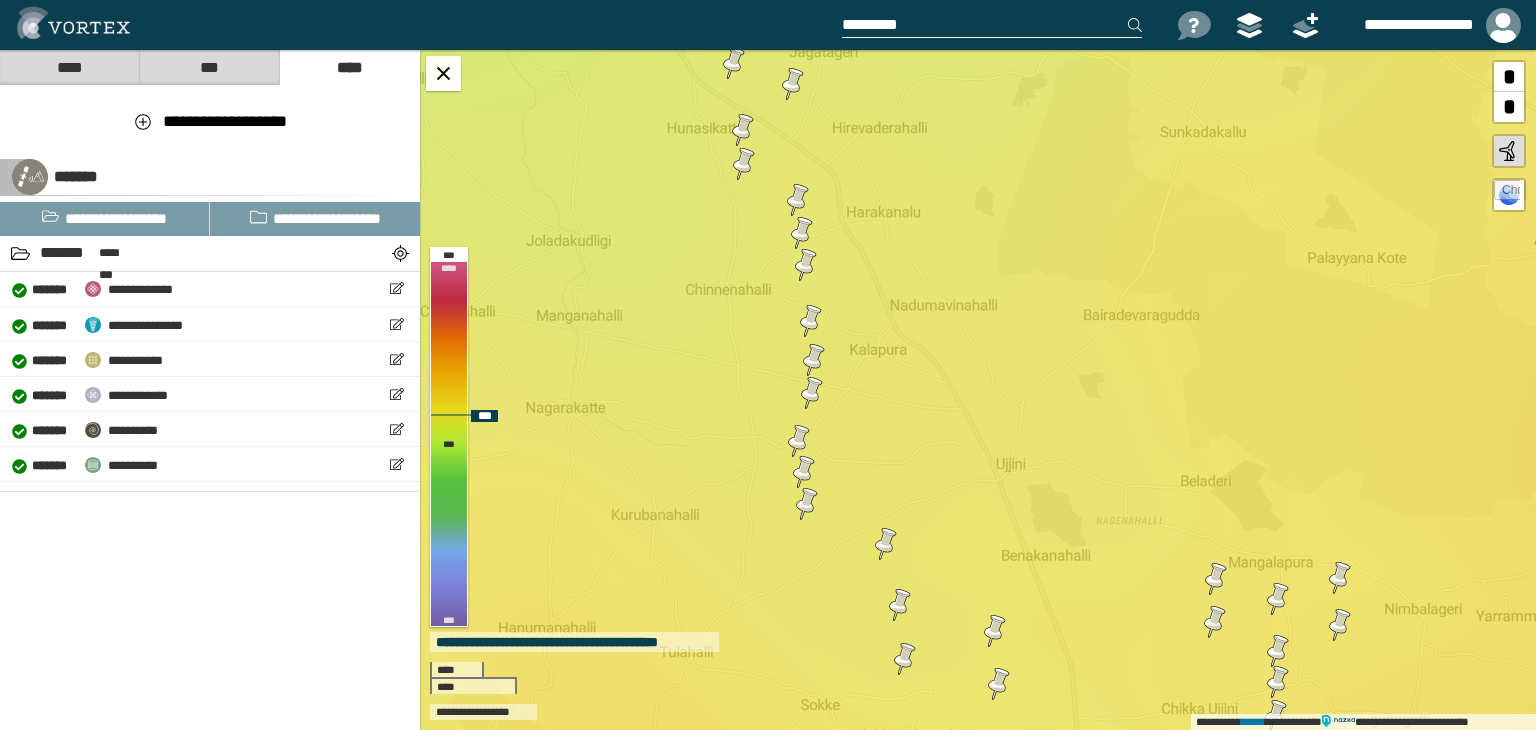 click on "**********" at bounding box center [978, 390] 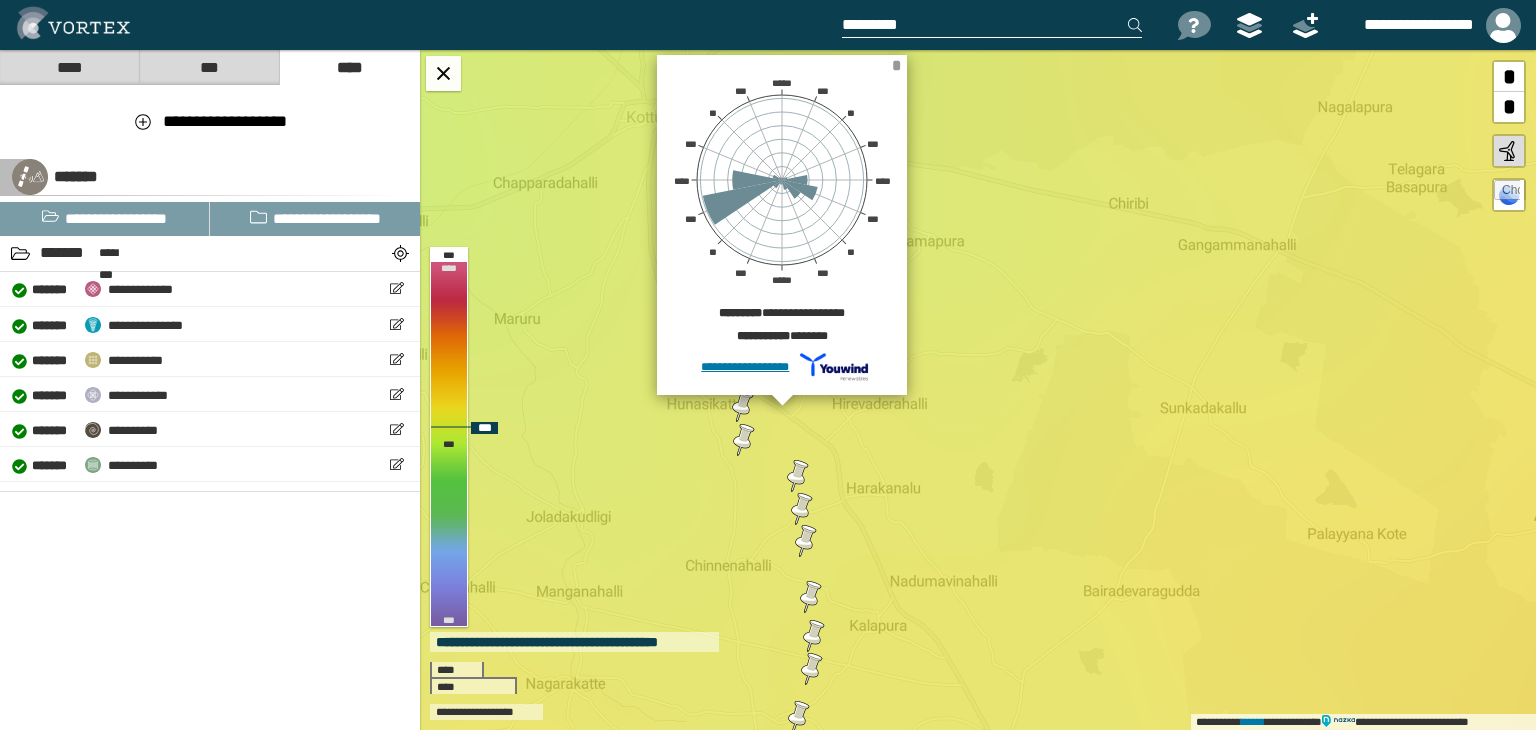 click on "*" at bounding box center (896, 65) 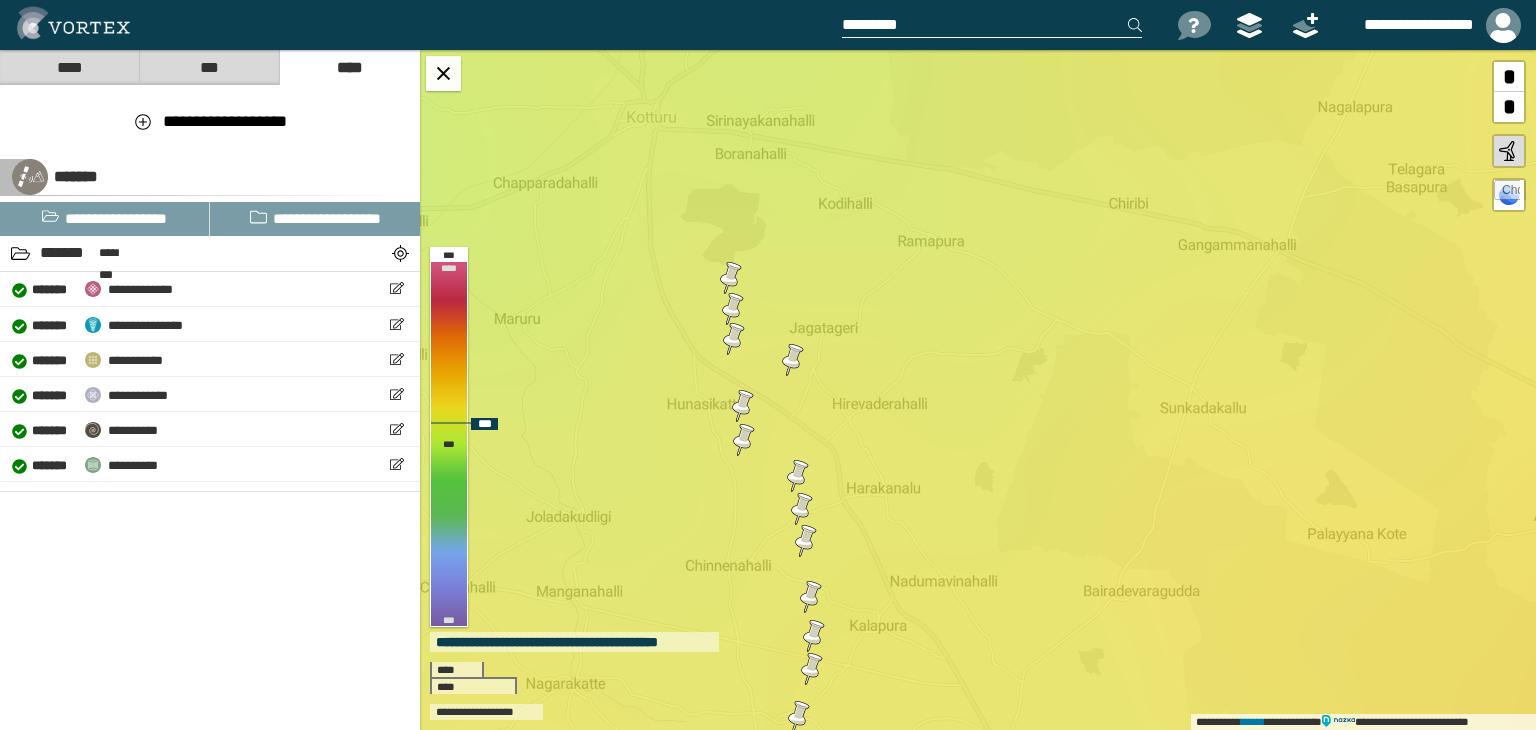 click on "**********" at bounding box center [978, 390] 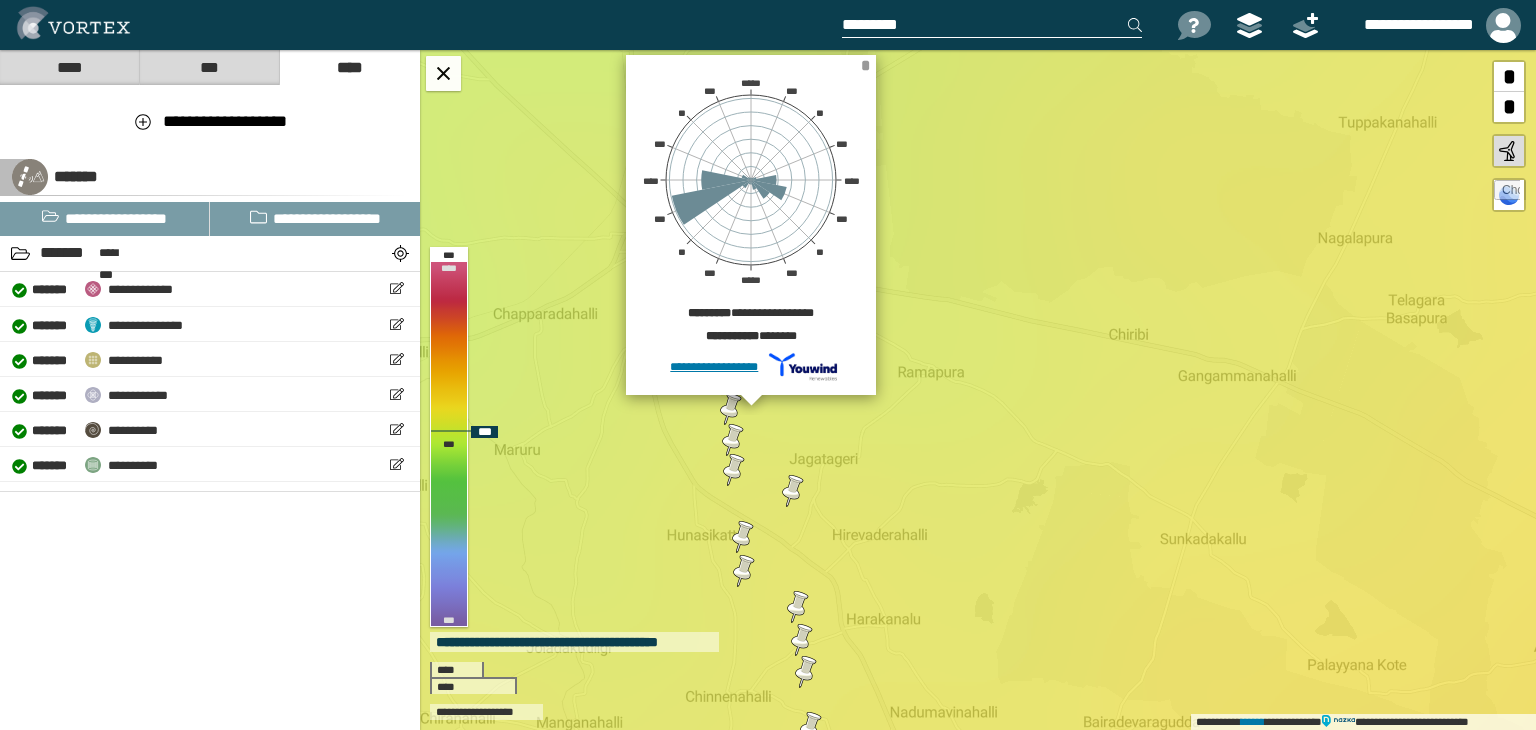 click on "*" at bounding box center [865, 65] 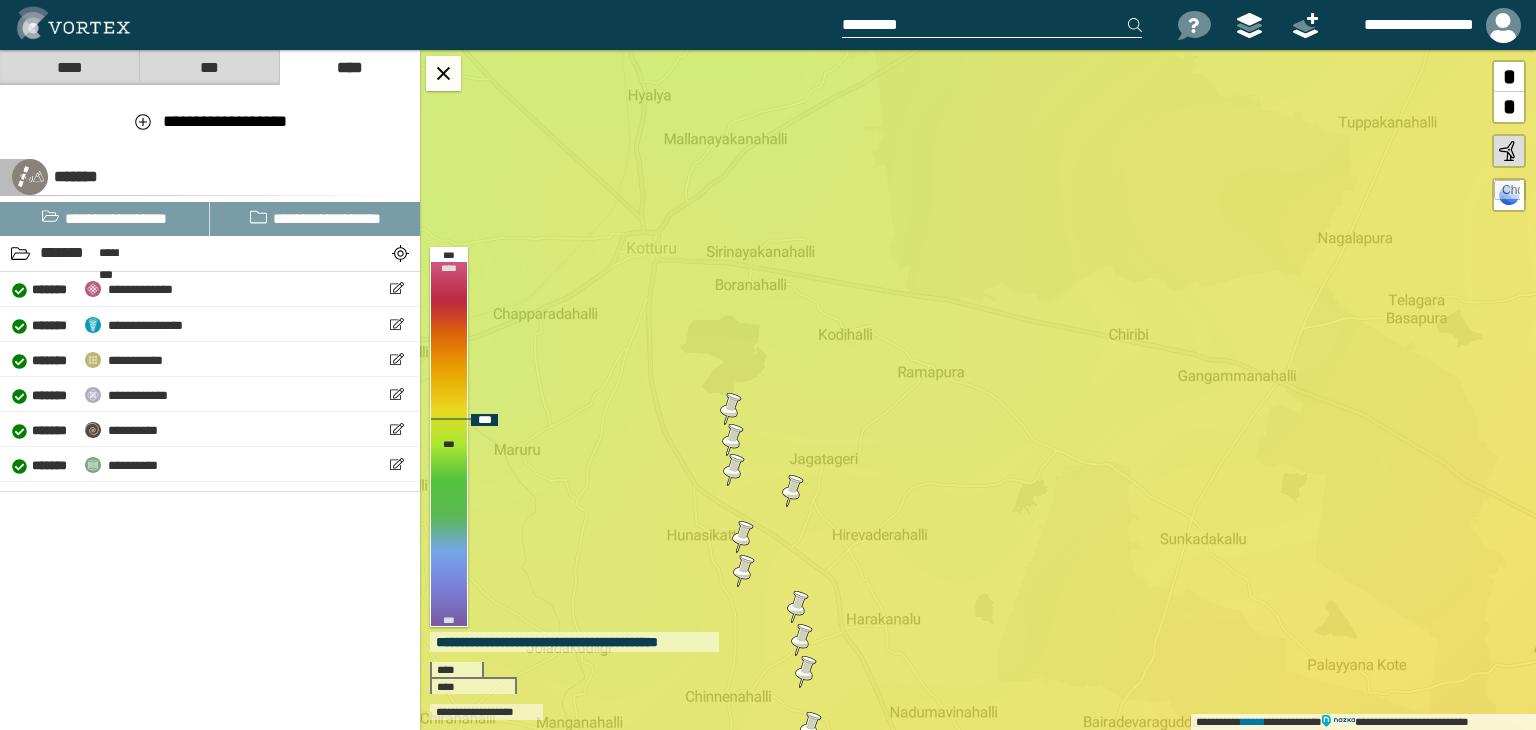 click on "**********" at bounding box center (978, 390) 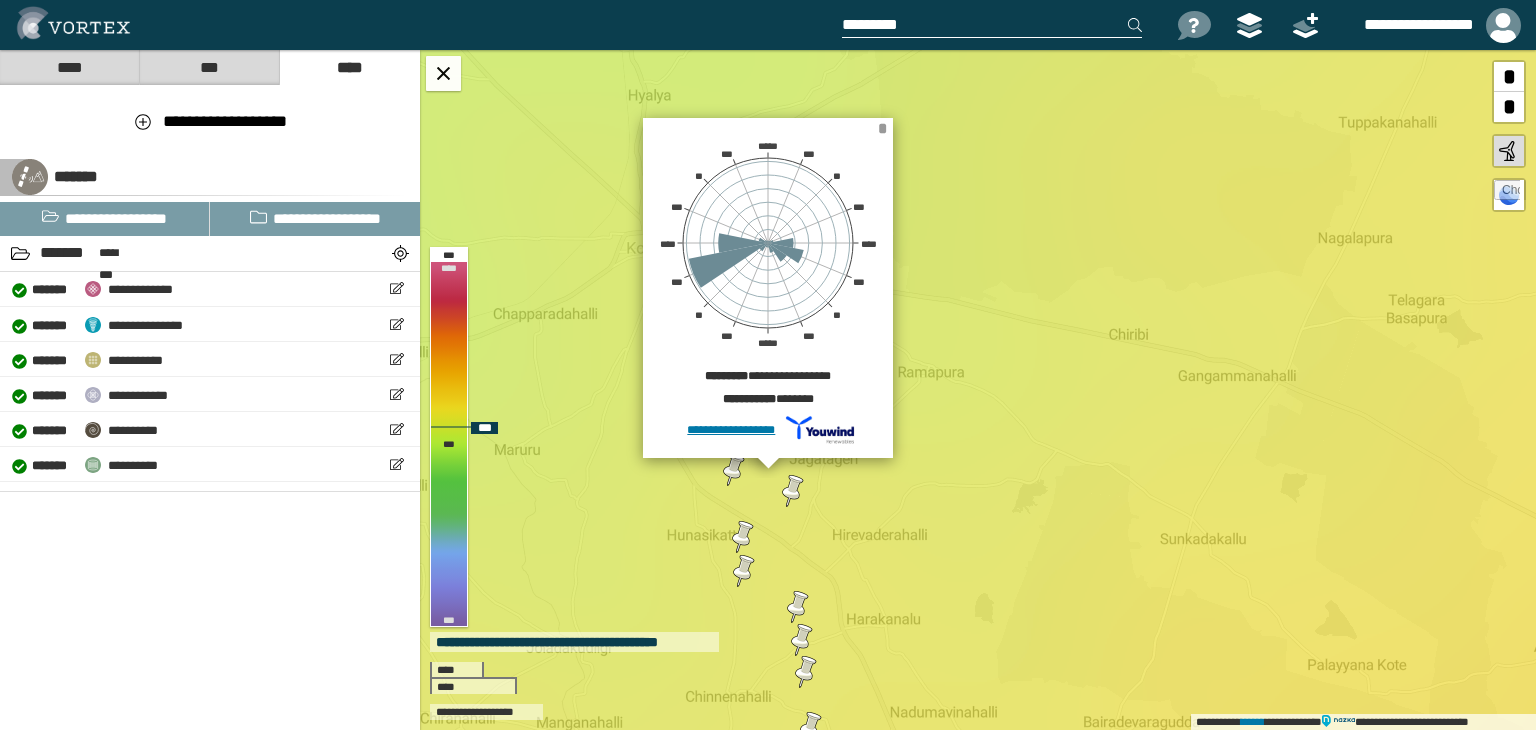 click on "*" at bounding box center (882, 128) 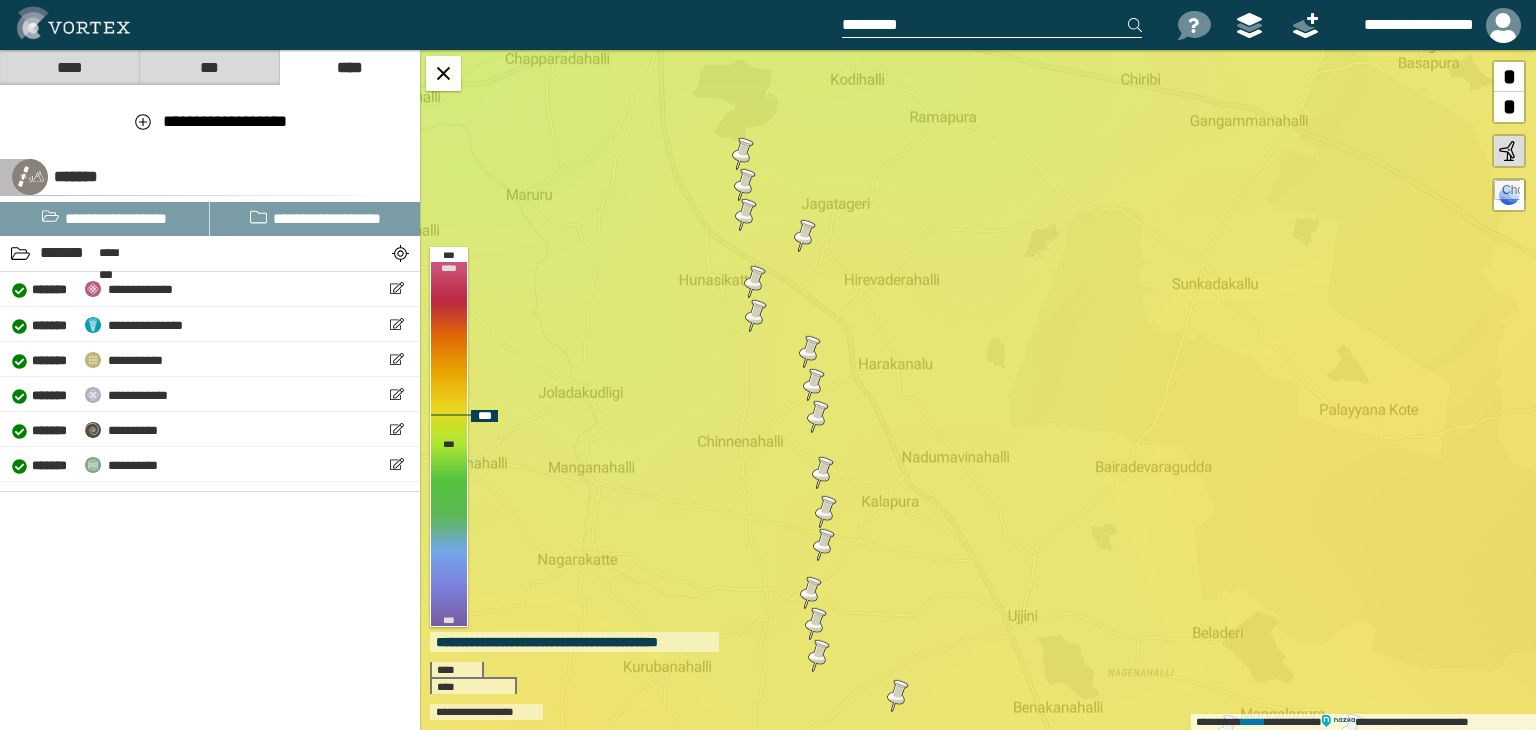 drag, startPoint x: 848, startPoint y: 591, endPoint x: 860, endPoint y: 328, distance: 263.27362 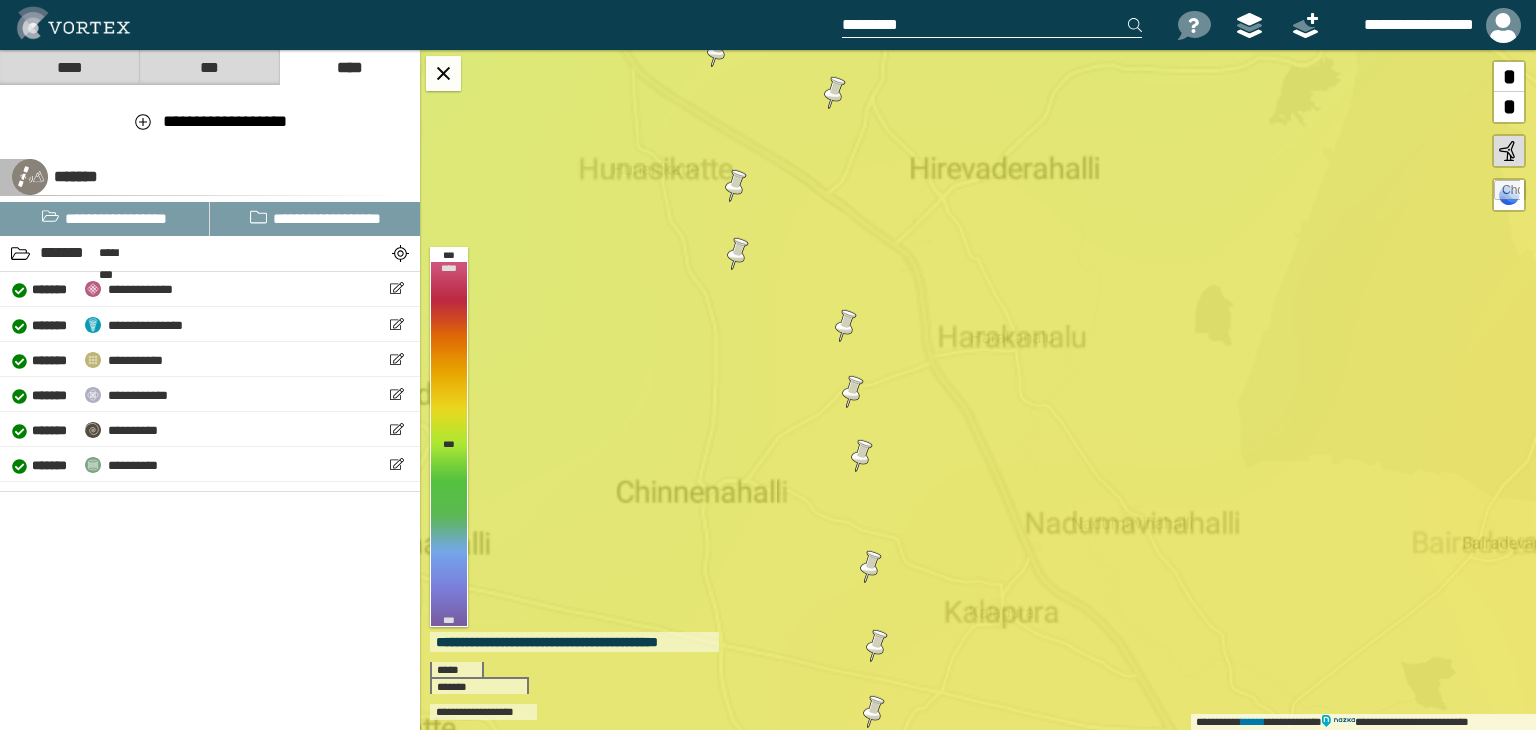 click on "**********" at bounding box center (978, 390) 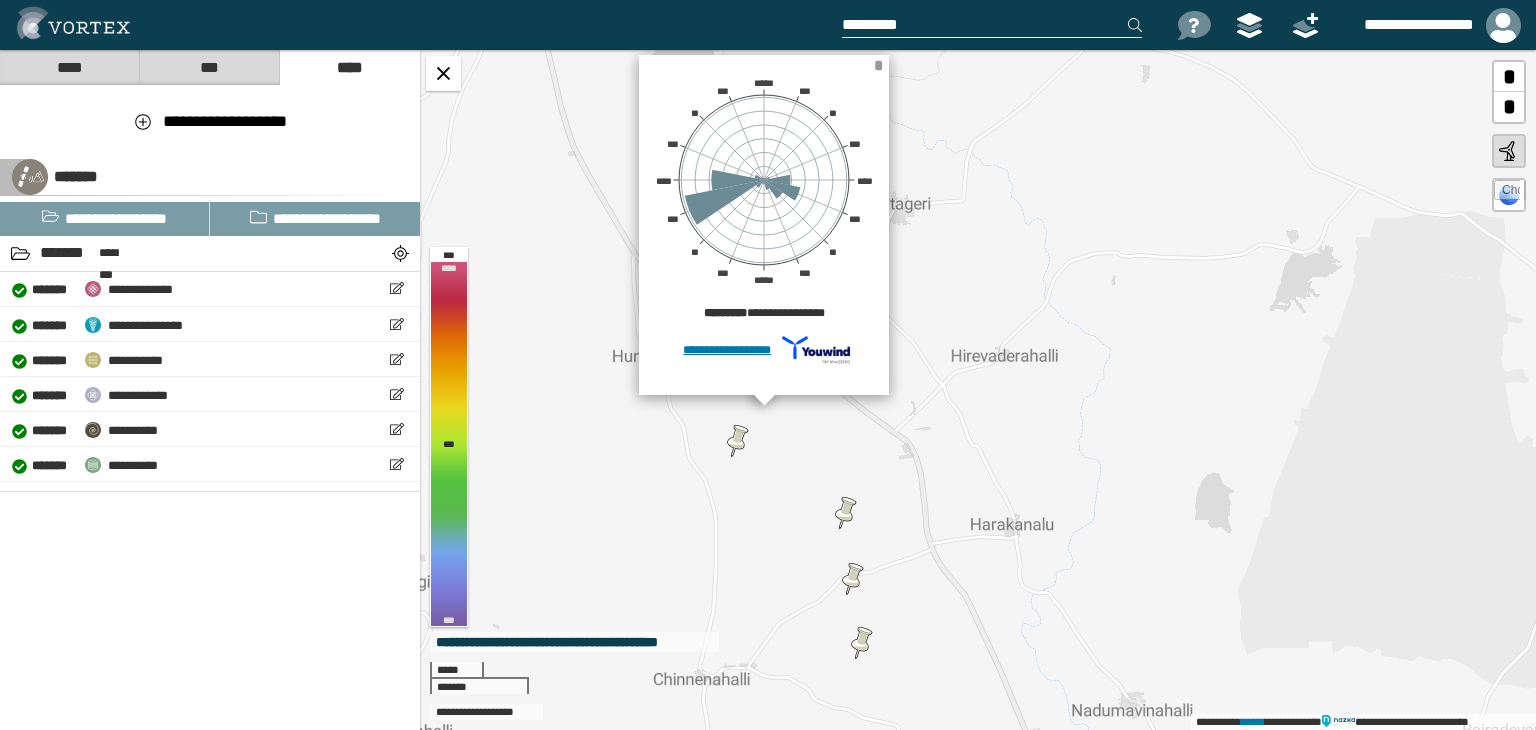 click on "*" at bounding box center [878, 65] 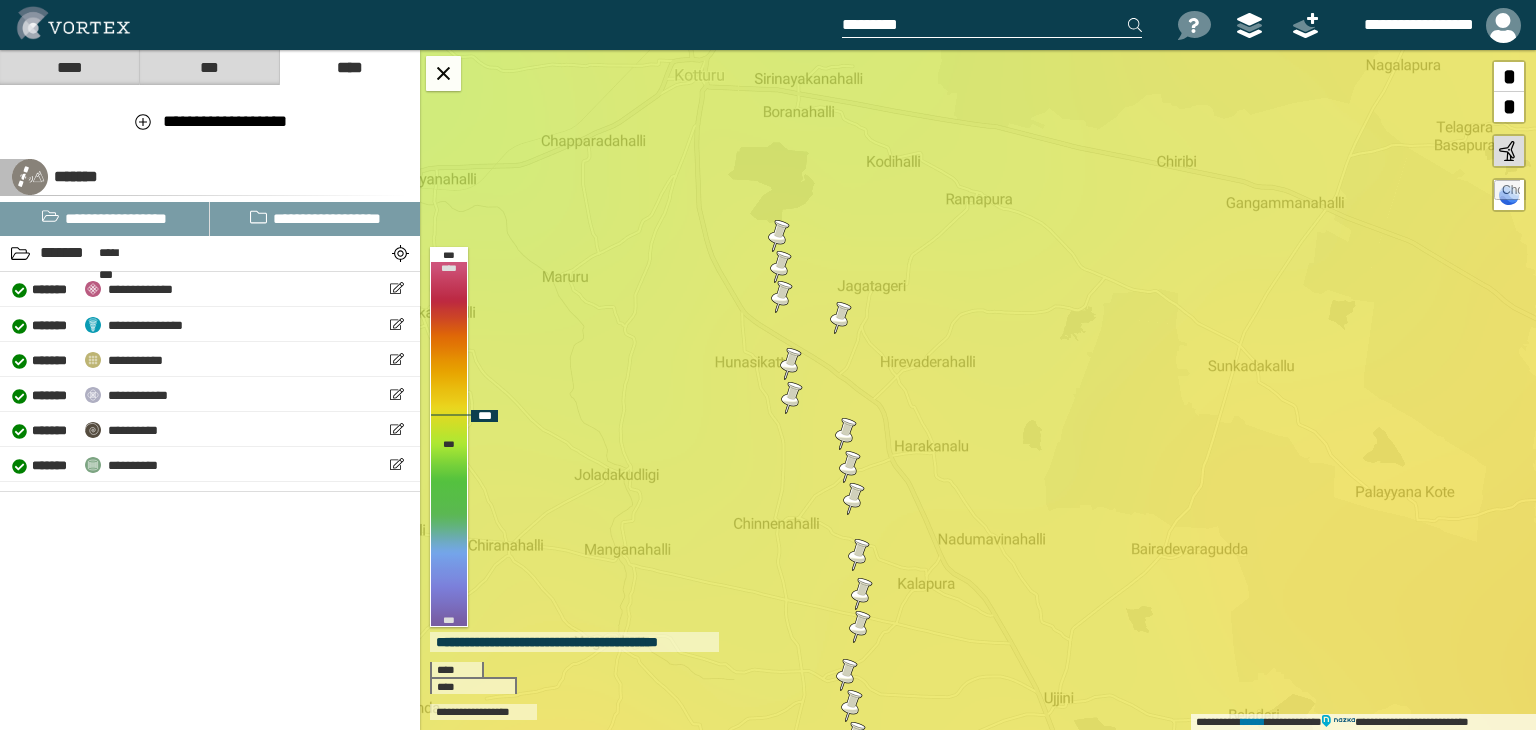 click on "**********" at bounding box center (978, 390) 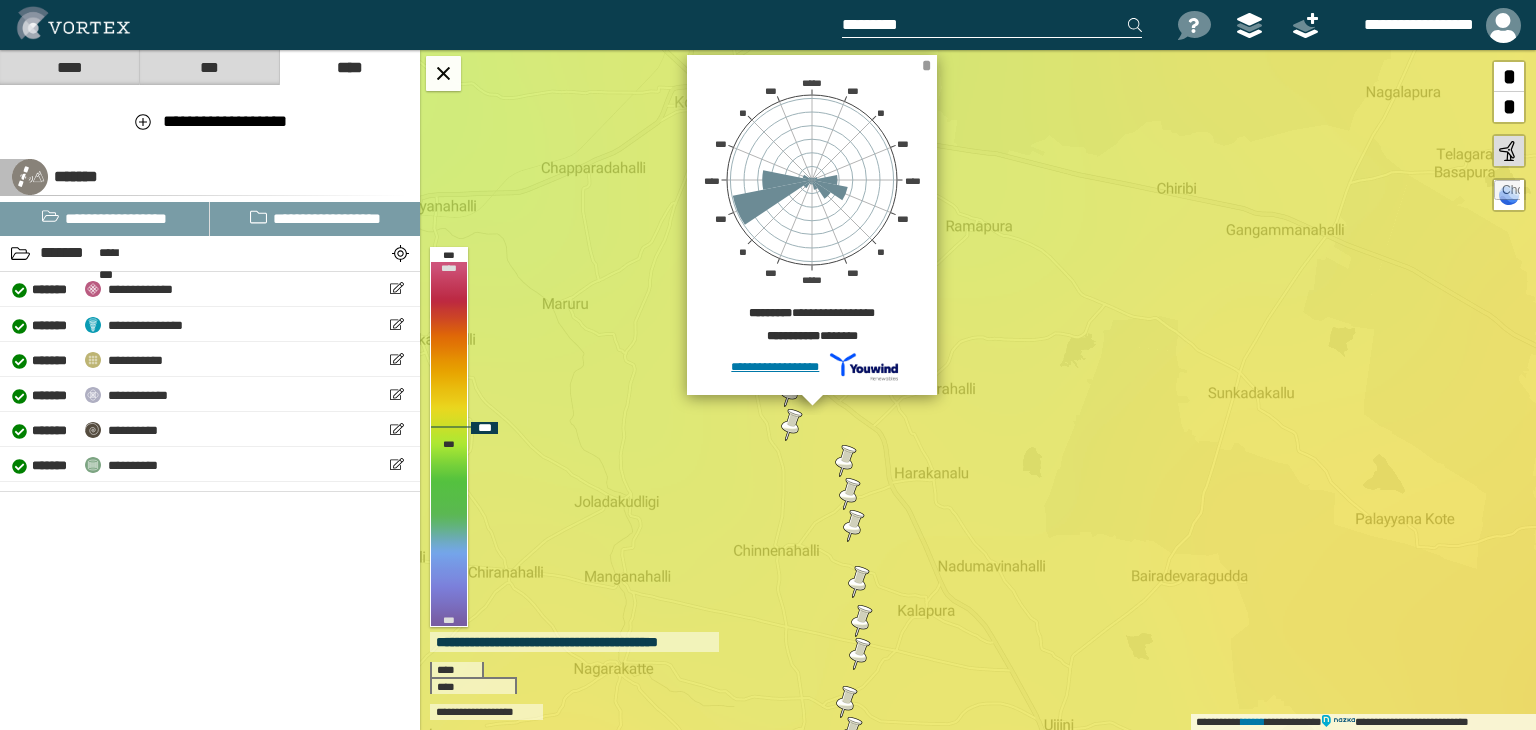 click on "*" at bounding box center [926, 65] 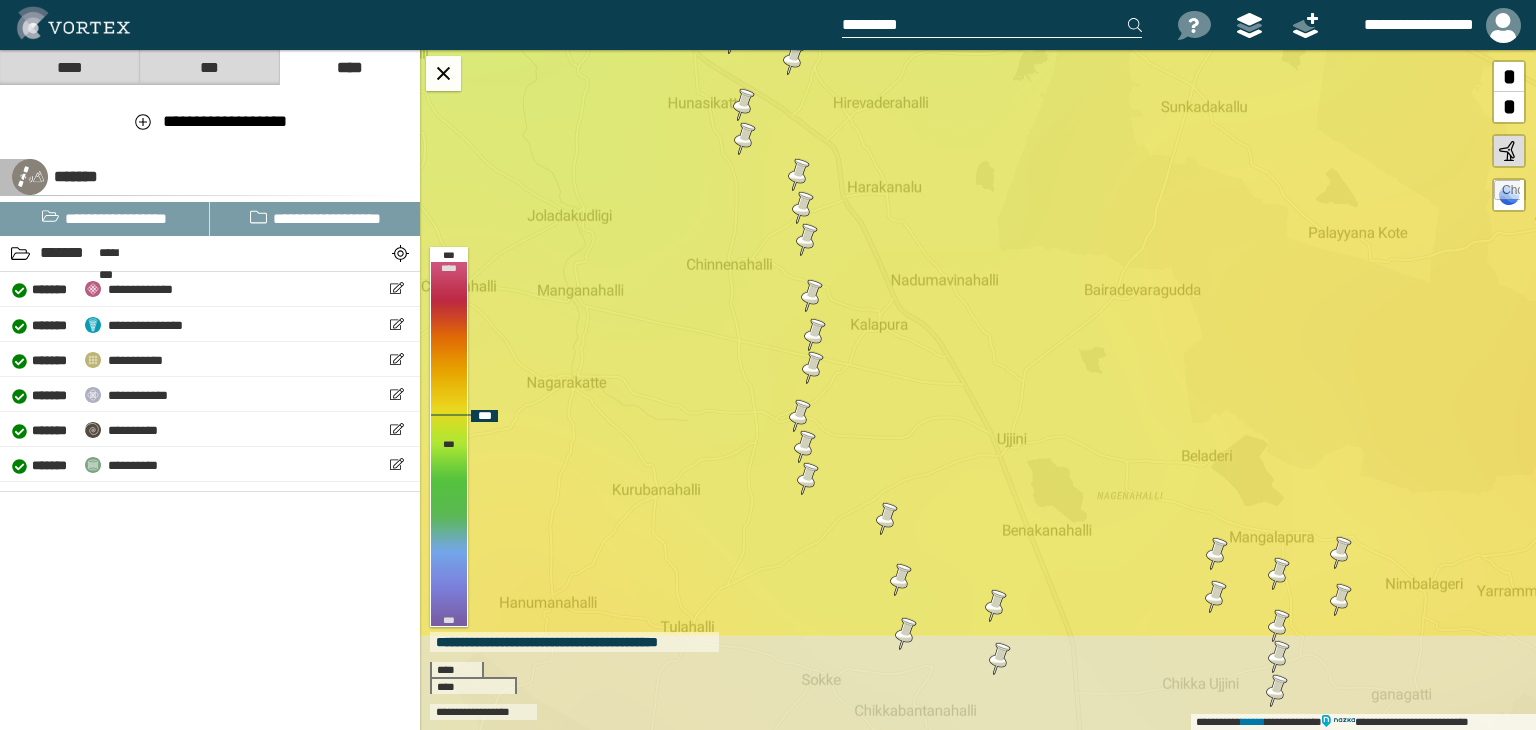 drag, startPoint x: 936, startPoint y: 445, endPoint x: 886, endPoint y: 215, distance: 235.37204 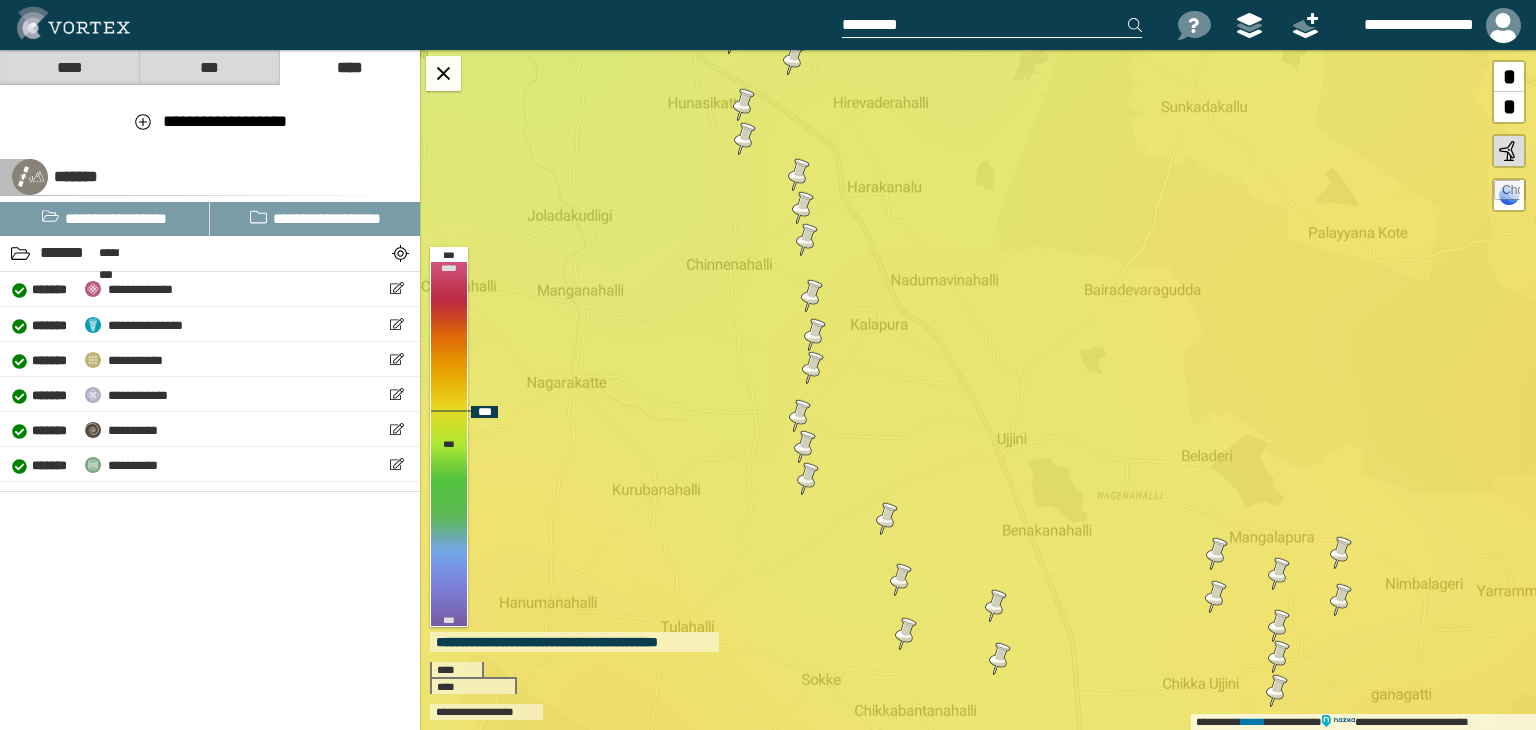 click at bounding box center (808, 479) 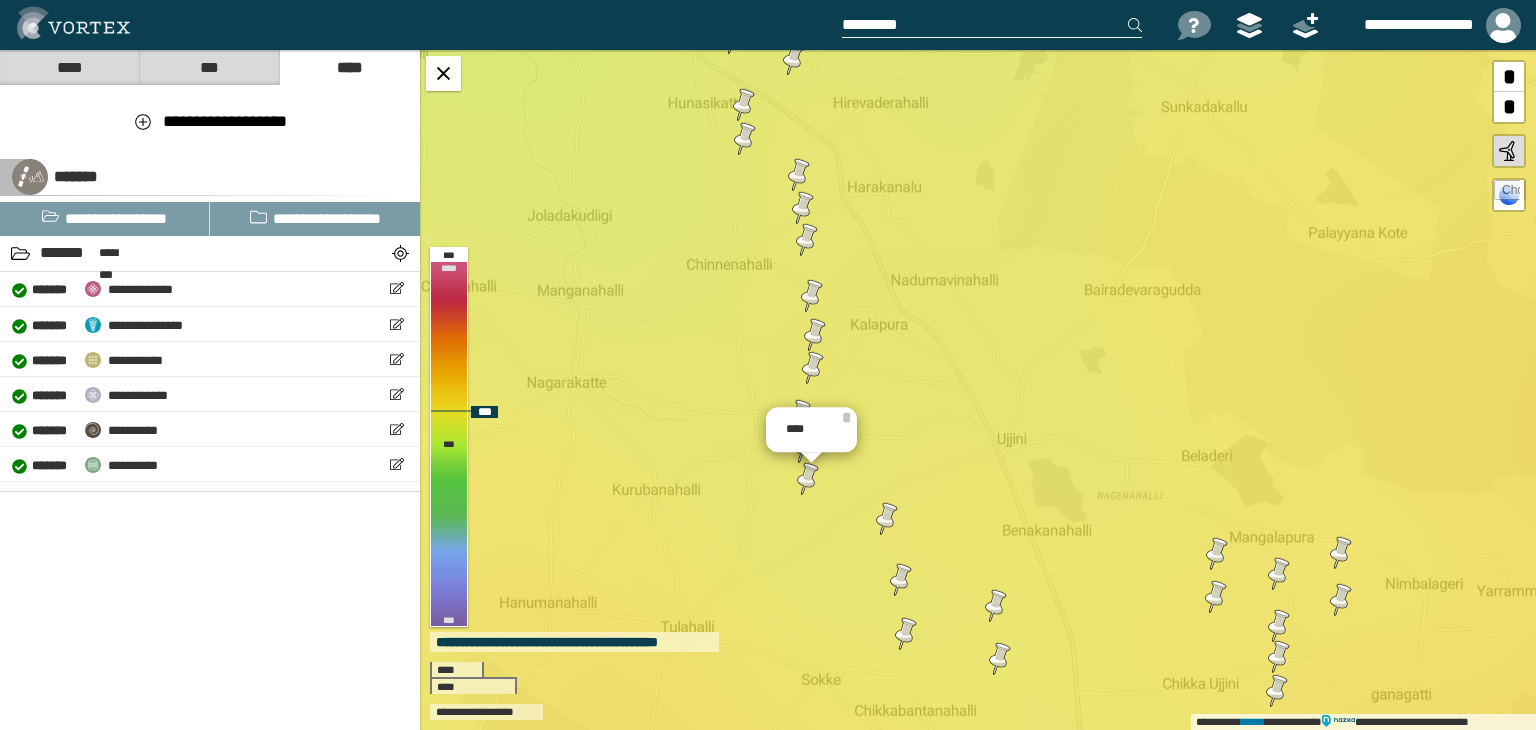 click at bounding box center [887, 519] 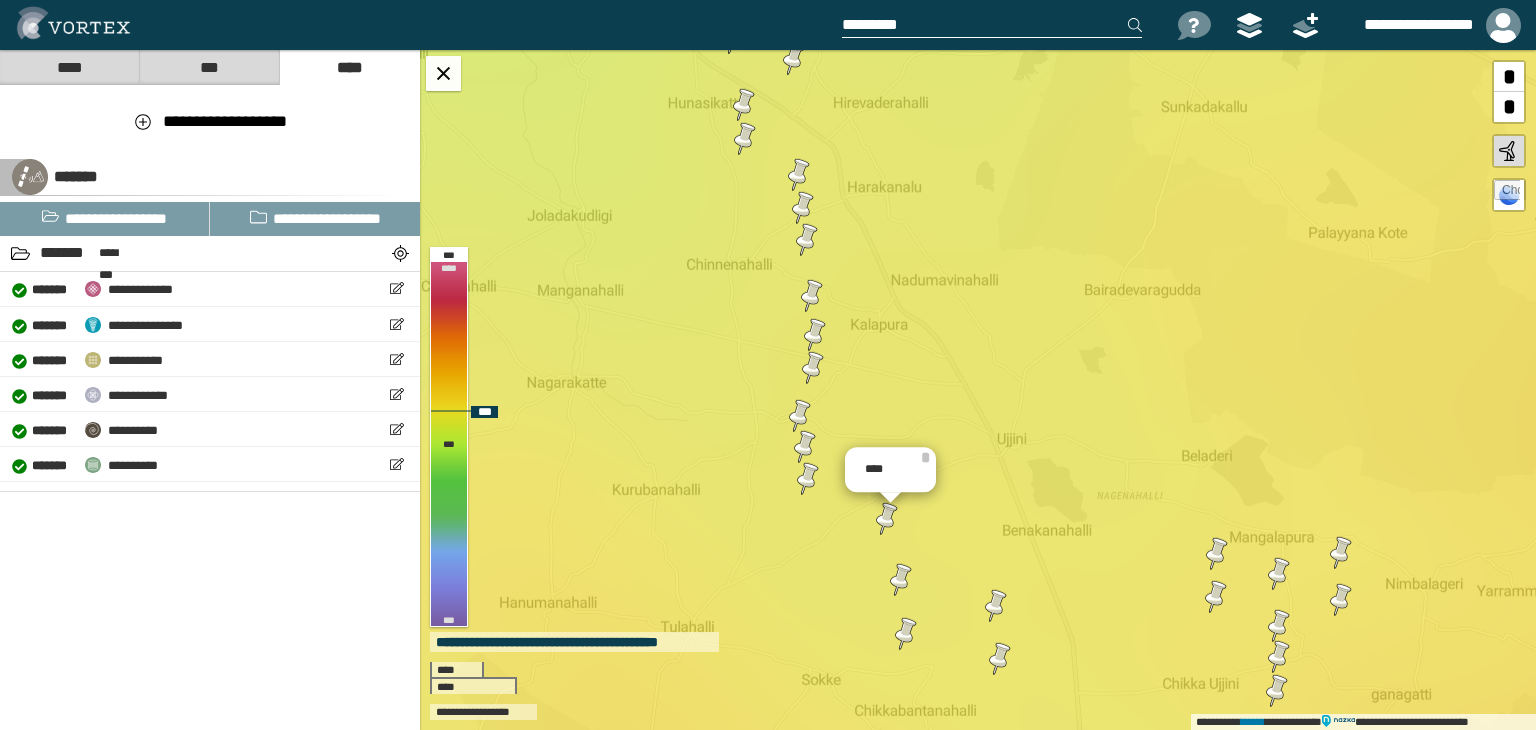 click at bounding box center [901, 580] 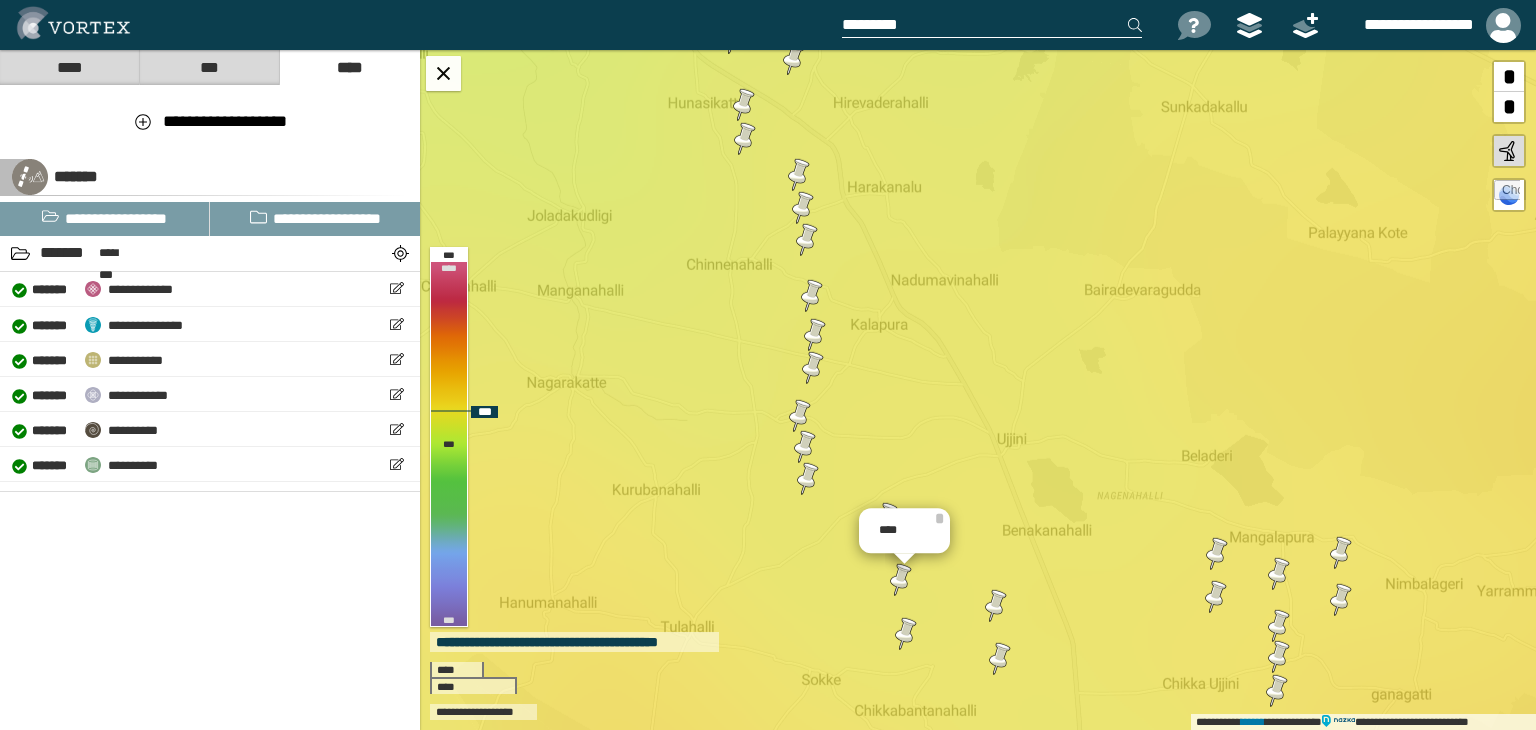click at bounding box center [906, 634] 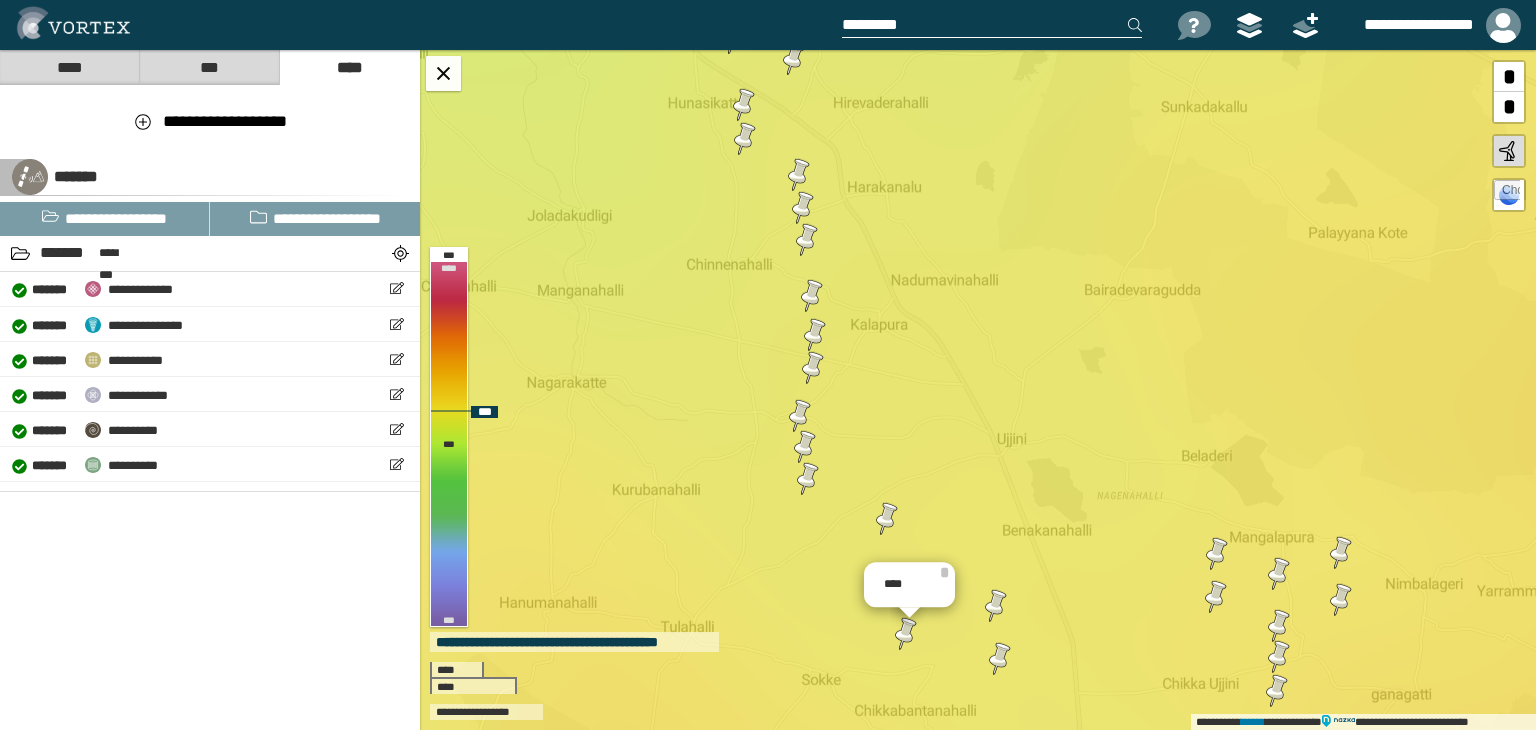 click at bounding box center [887, 519] 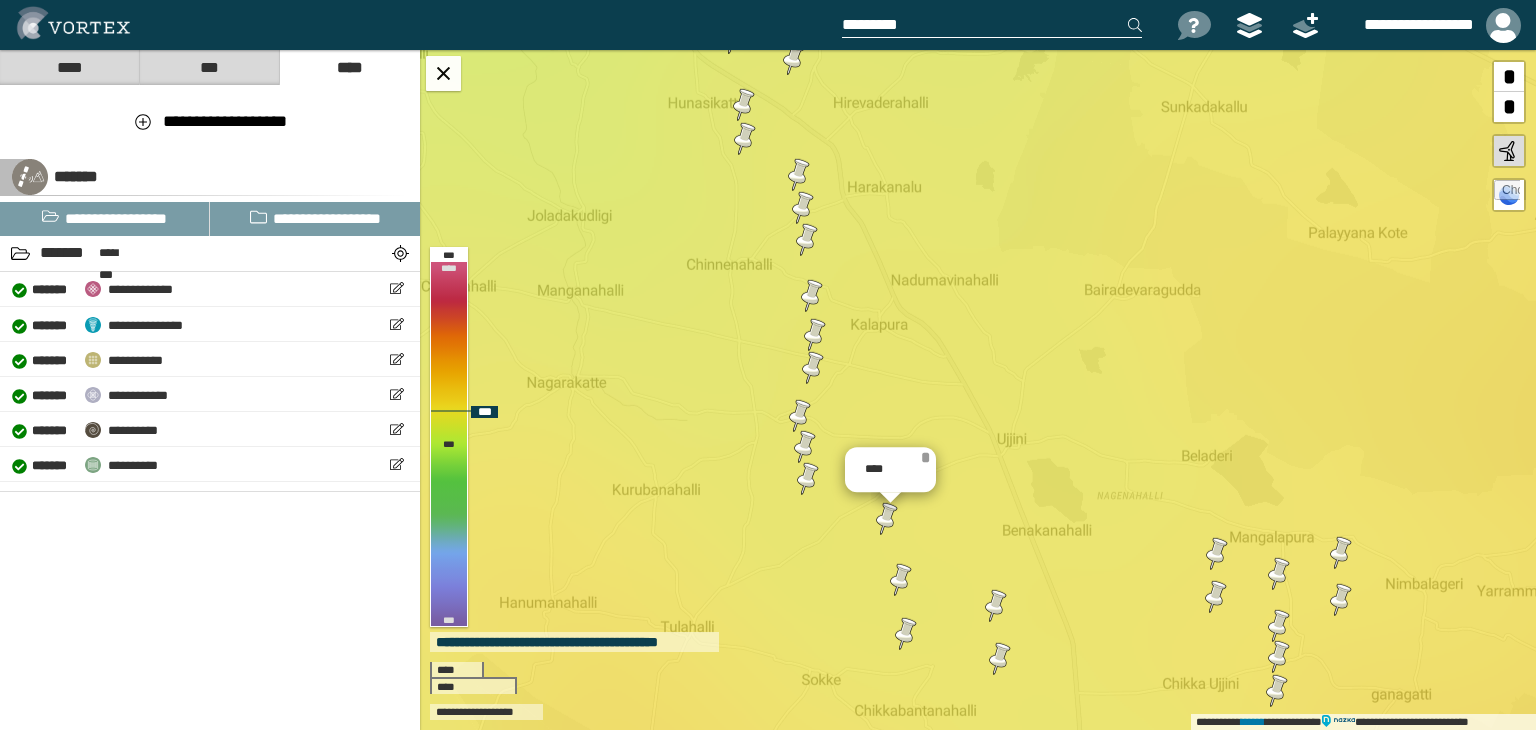click on "*" at bounding box center [925, 457] 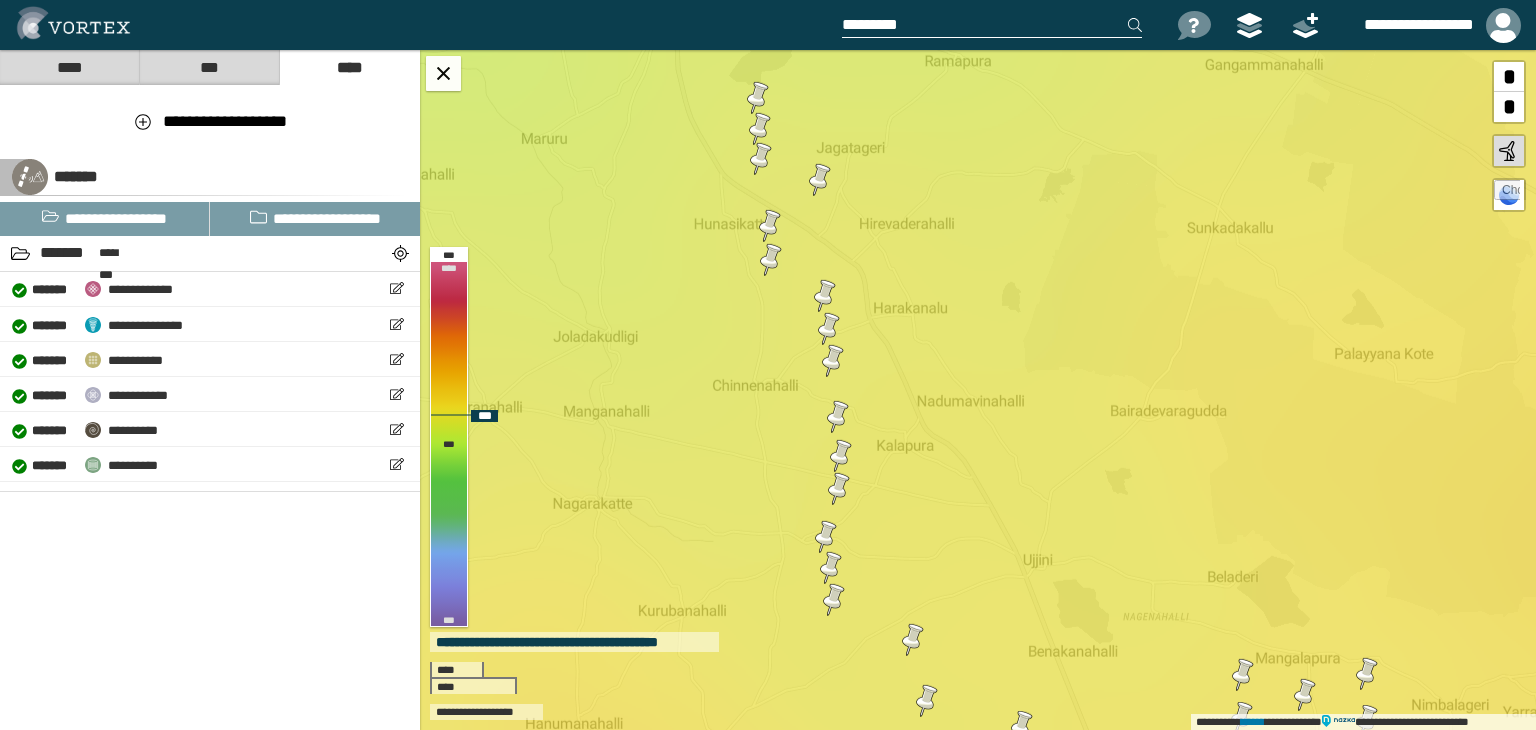 drag, startPoint x: 957, startPoint y: 317, endPoint x: 988, endPoint y: 382, distance: 72.013885 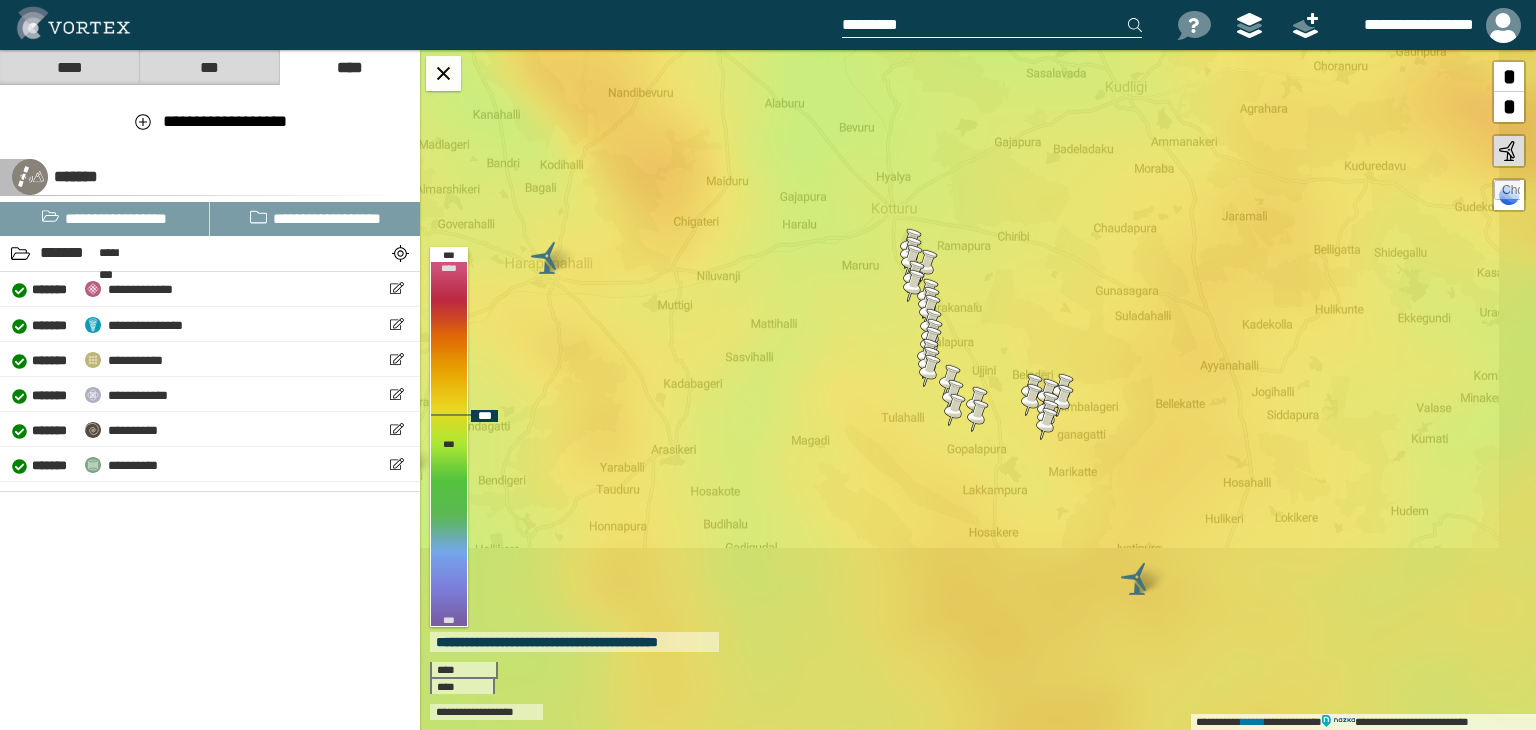 drag, startPoint x: 988, startPoint y: 382, endPoint x: 969, endPoint y: 317, distance: 67.72001 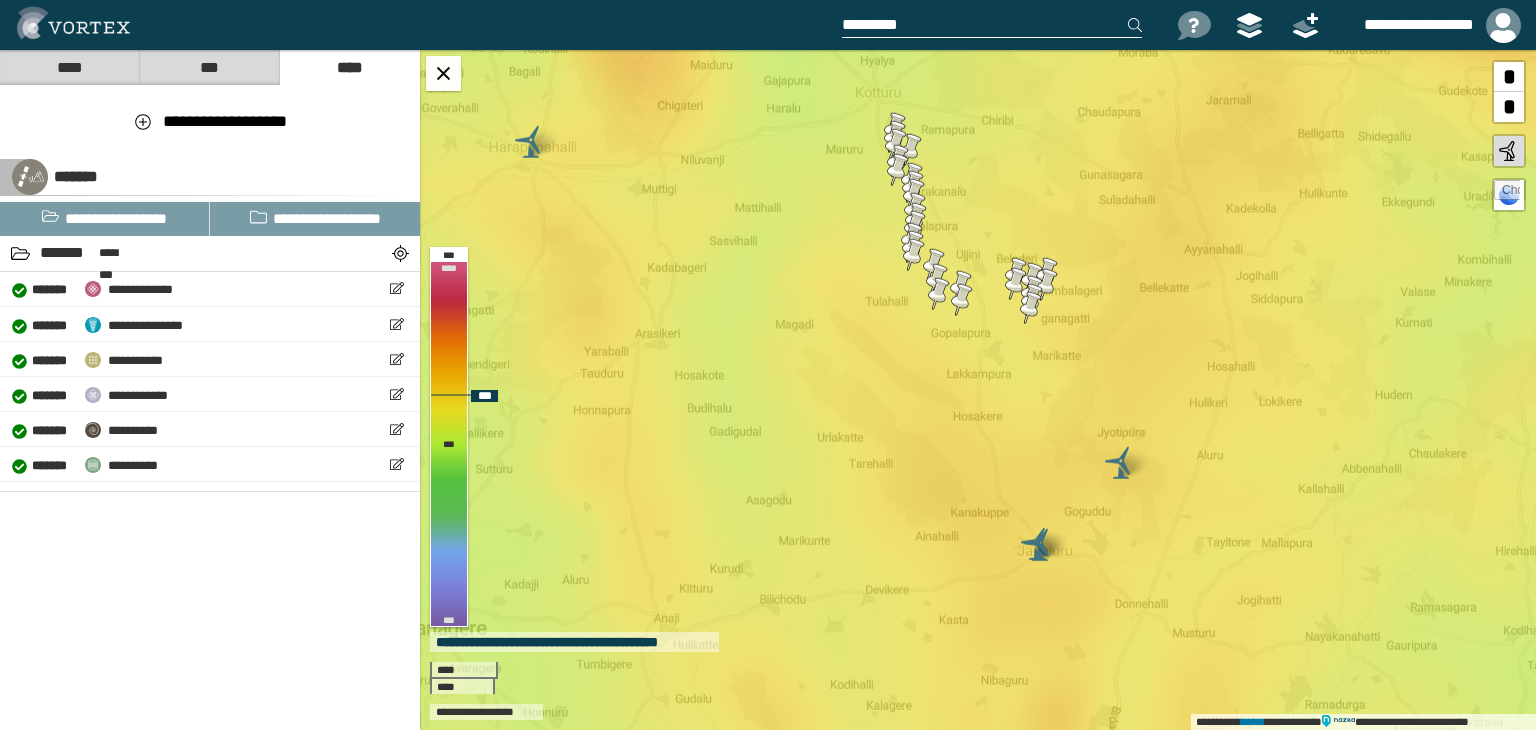 drag, startPoint x: 932, startPoint y: 531, endPoint x: 922, endPoint y: 409, distance: 122.40915 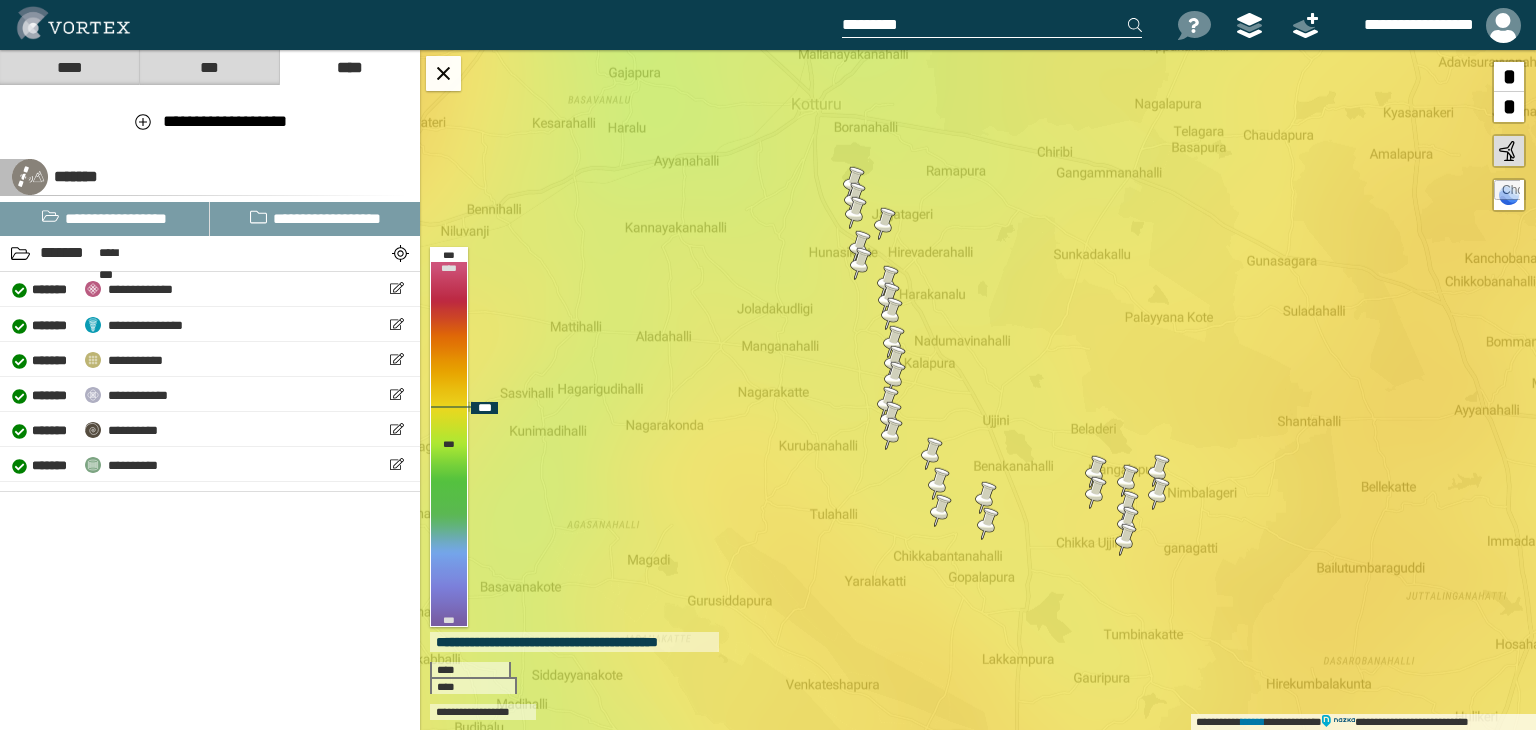 drag, startPoint x: 1049, startPoint y: 525, endPoint x: 1067, endPoint y: 564, distance: 42.953465 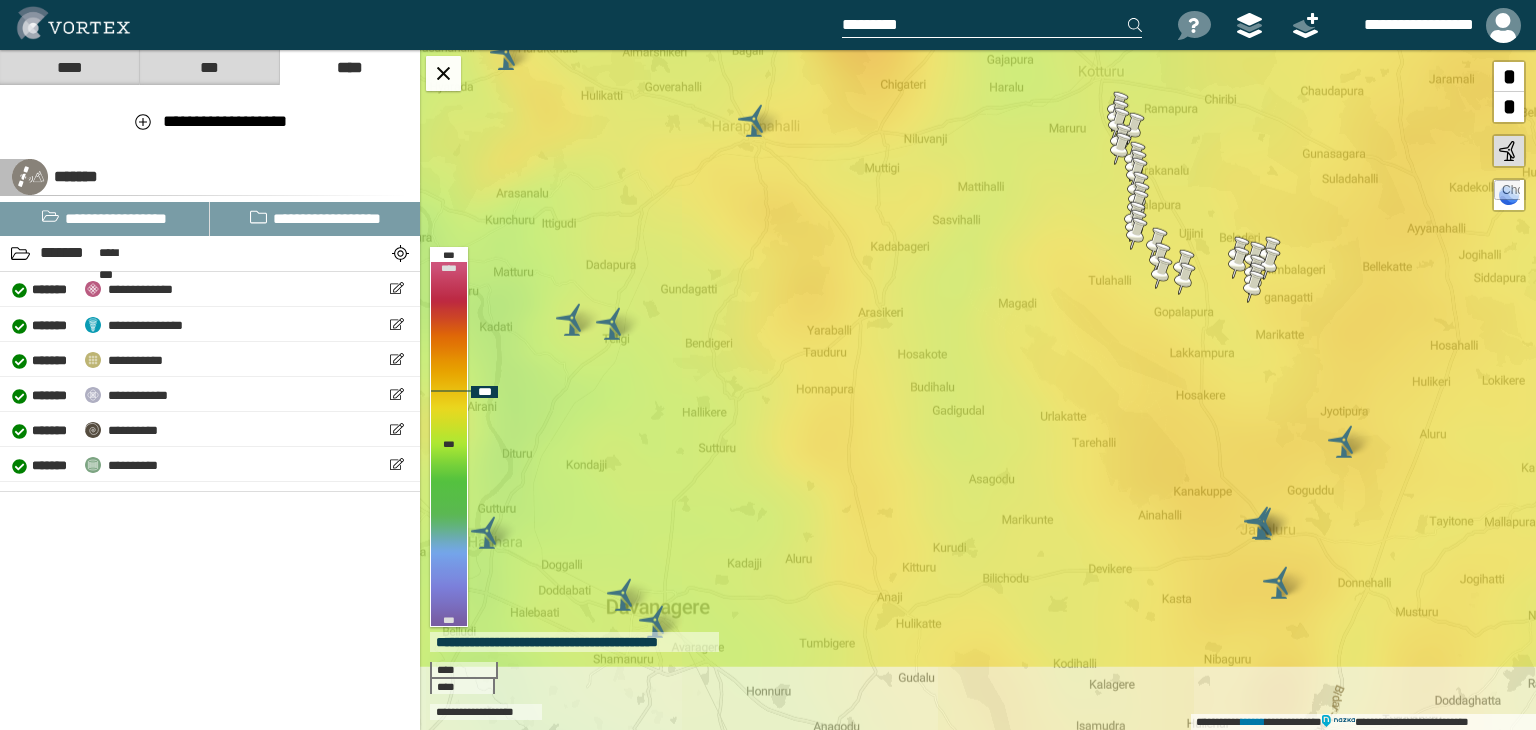 click on "**********" at bounding box center (978, 390) 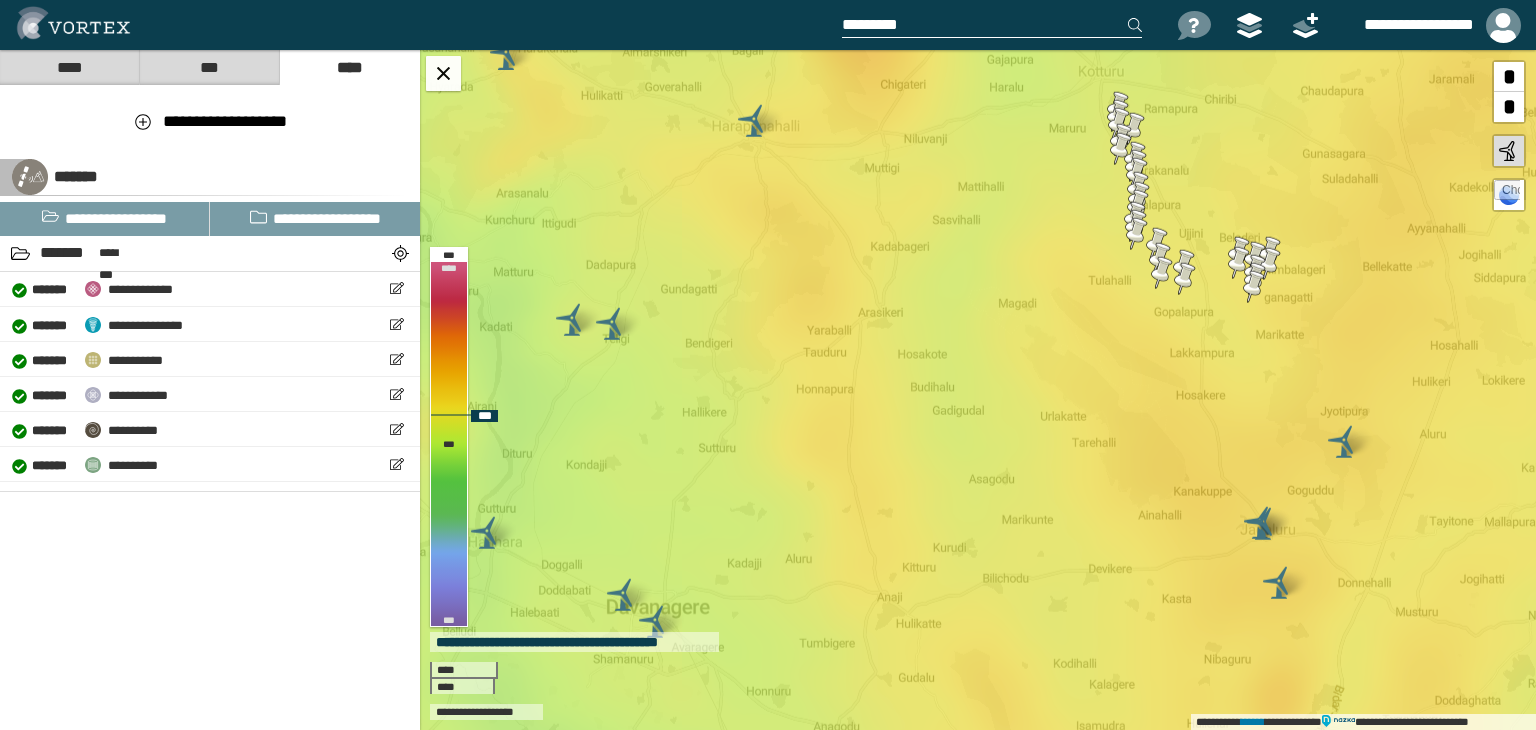 click on "**********" at bounding box center (978, 390) 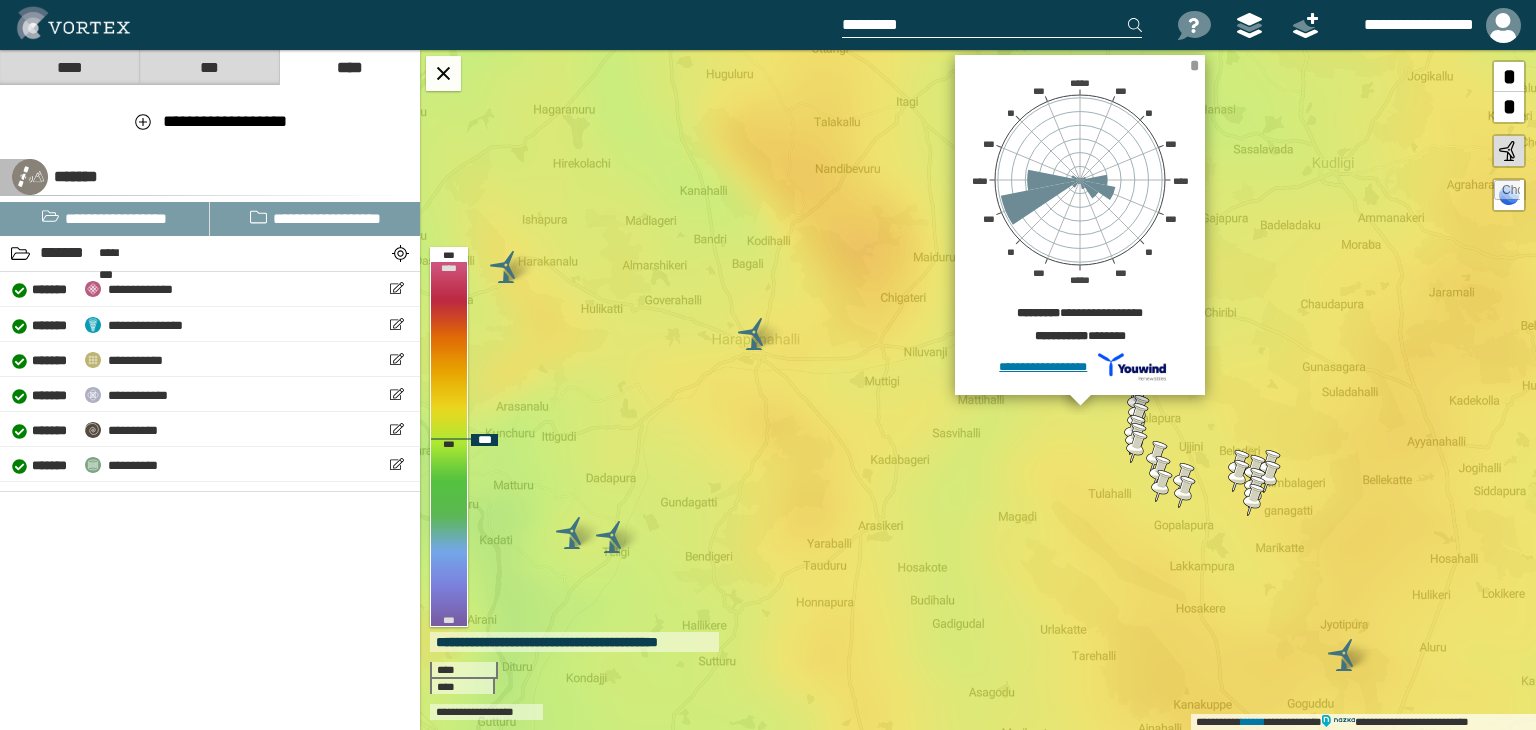 click on "*" at bounding box center [1194, 65] 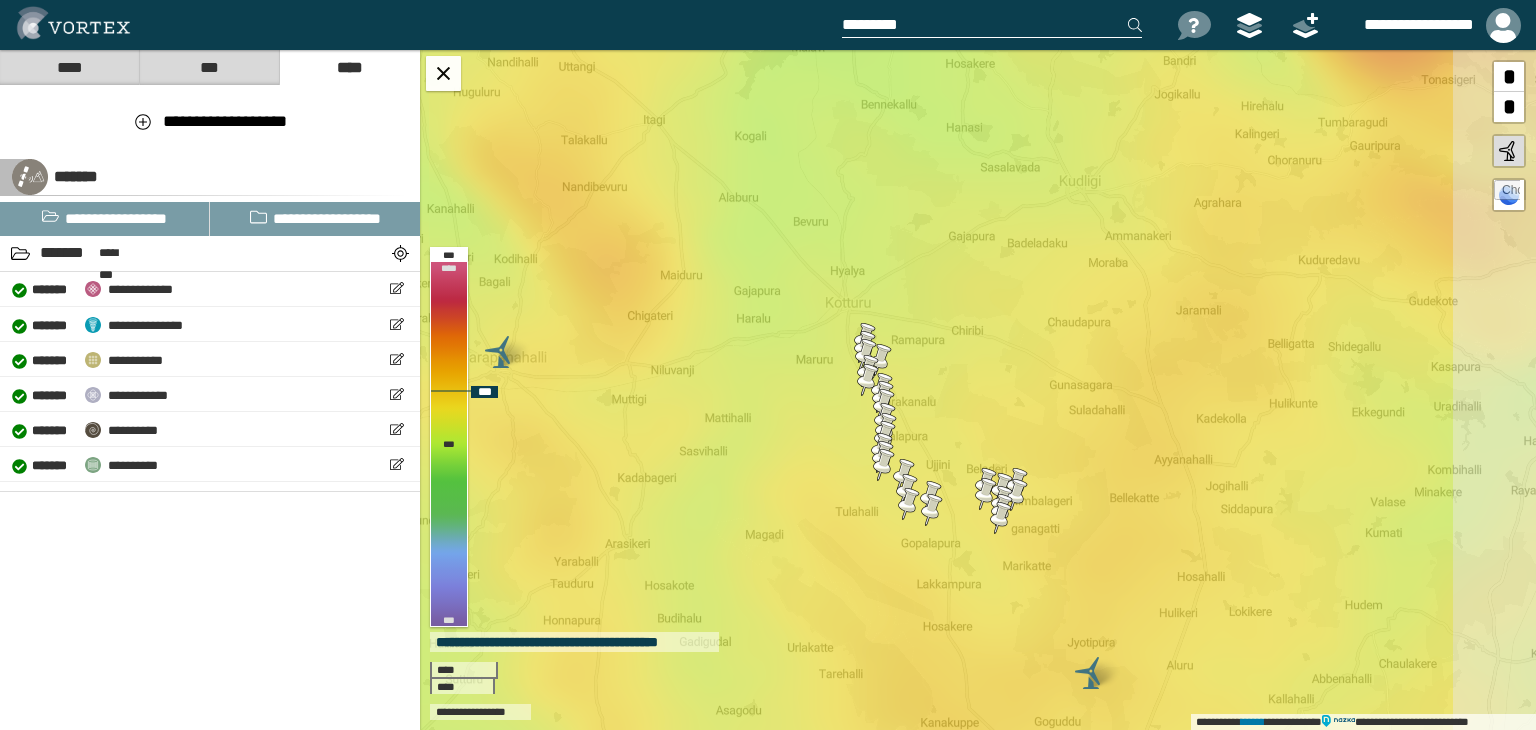 drag, startPoint x: 888, startPoint y: 201, endPoint x: 635, endPoint y: 219, distance: 253.63951 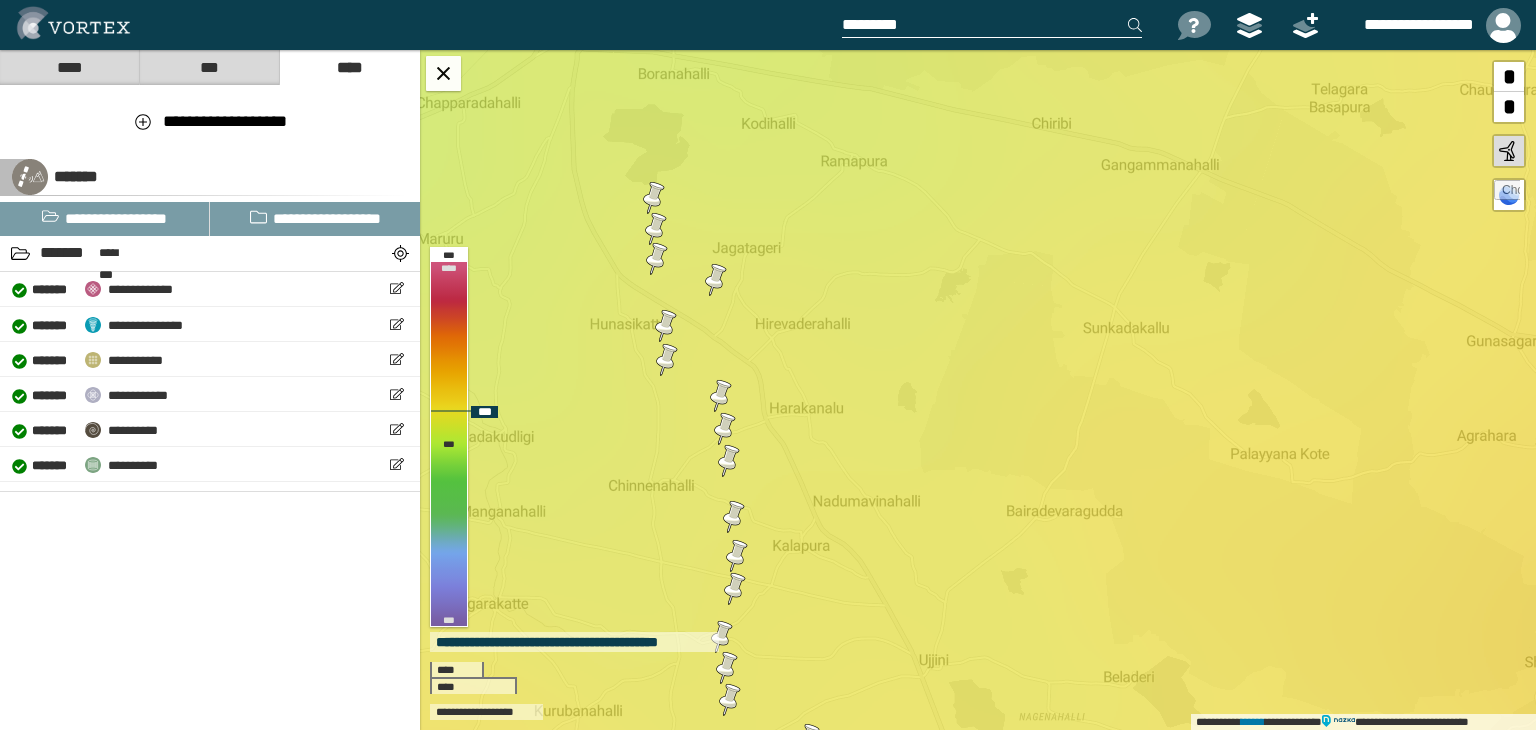 drag, startPoint x: 992, startPoint y: 544, endPoint x: 951, endPoint y: 459, distance: 94.371605 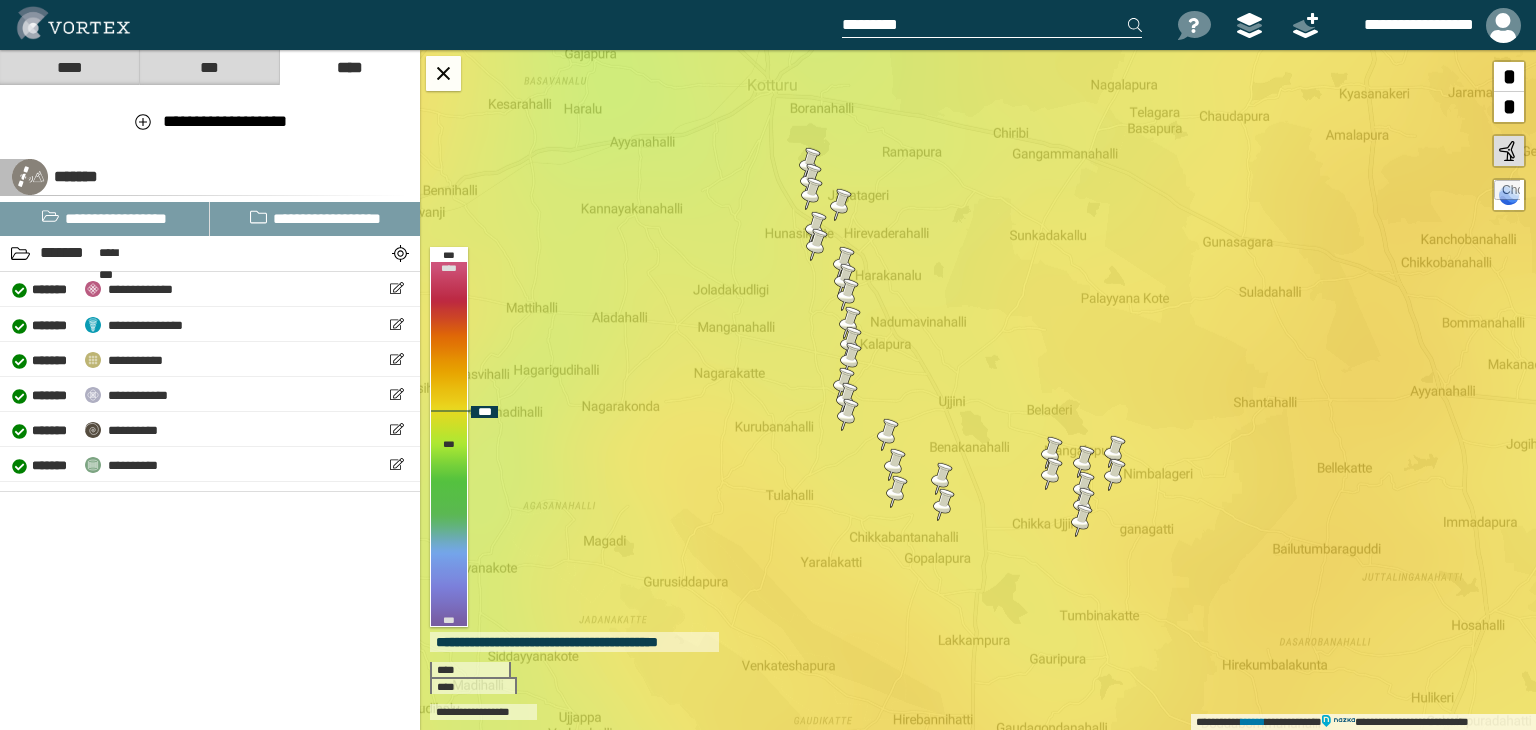 drag, startPoint x: 841, startPoint y: 530, endPoint x: 891, endPoint y: 375, distance: 162.86497 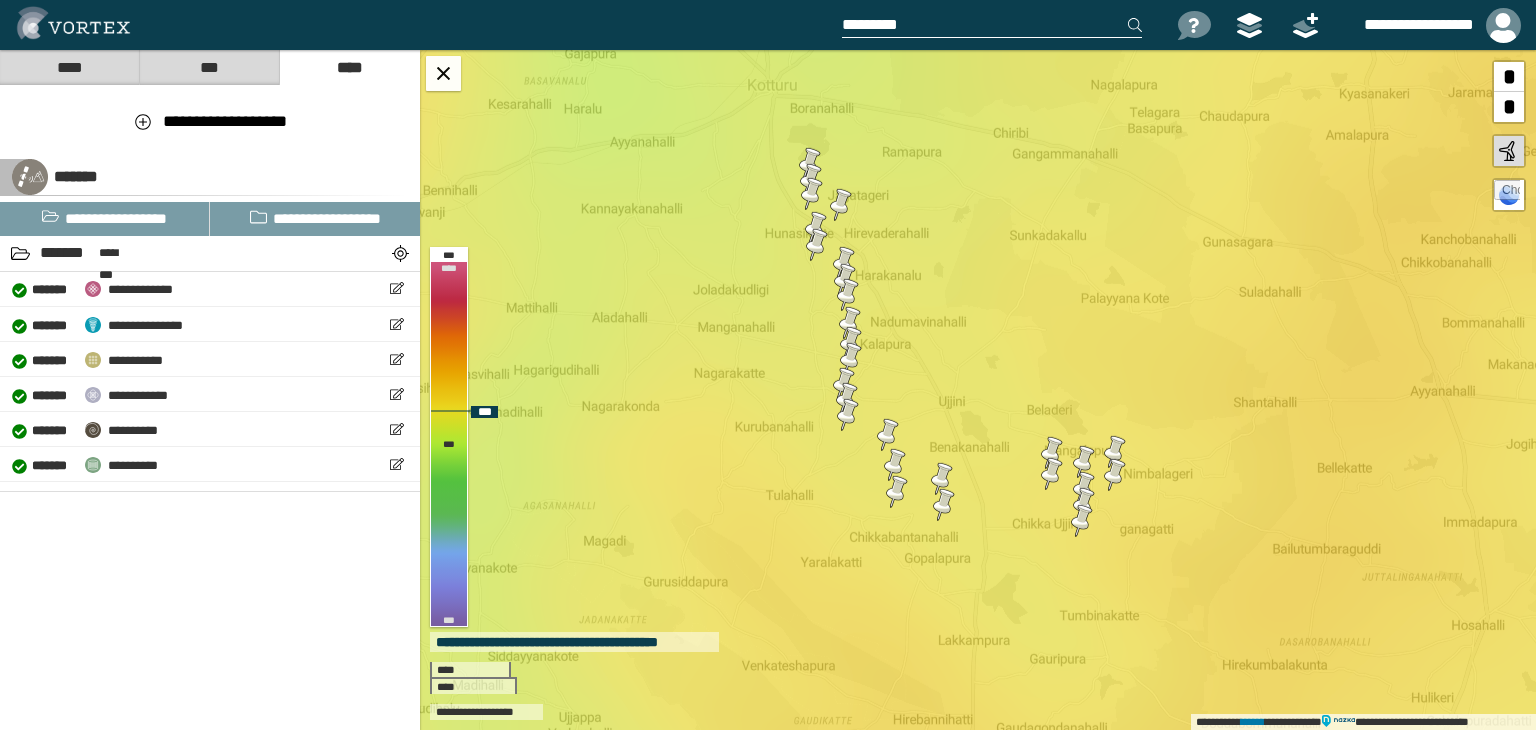 click on "**********" at bounding box center (978, 390) 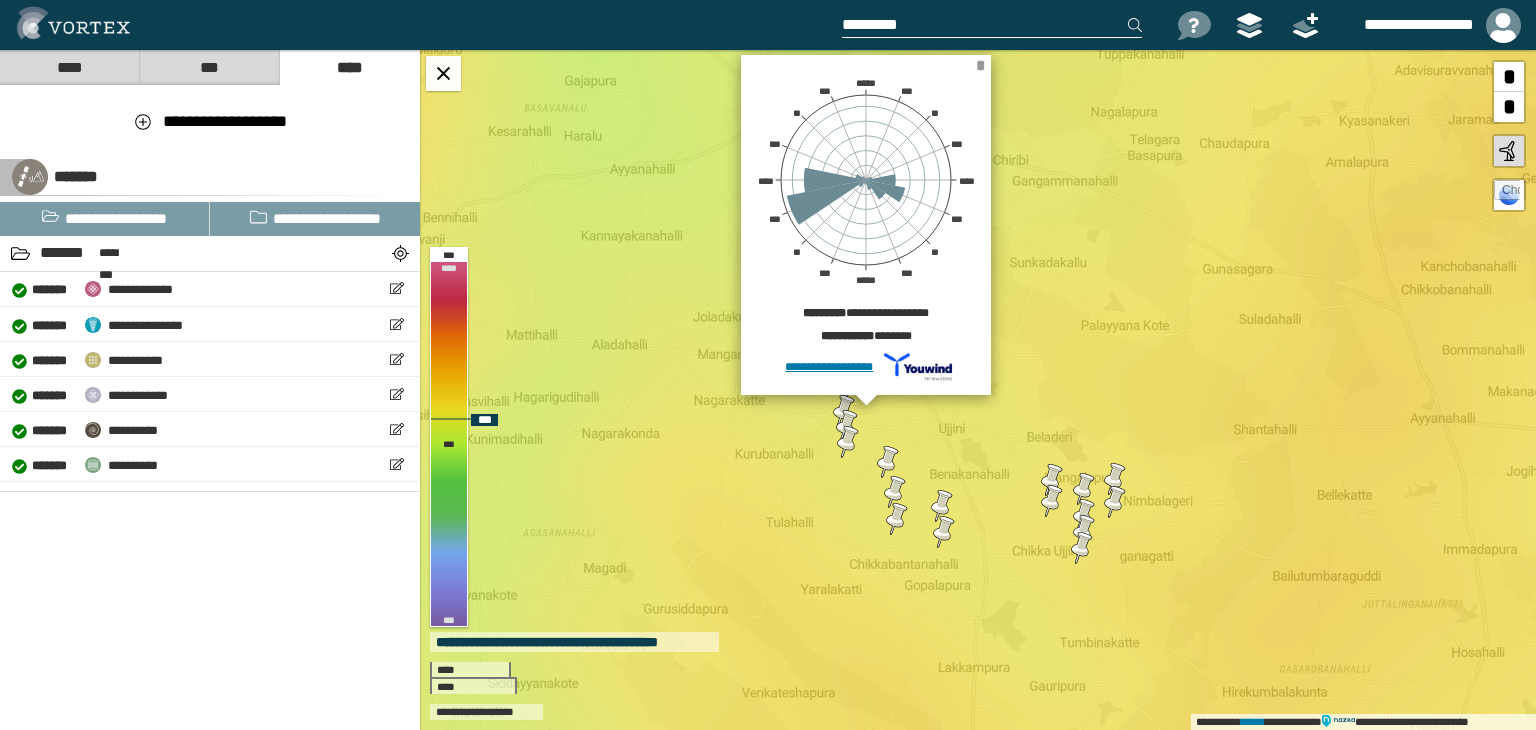 click on "*" at bounding box center (980, 65) 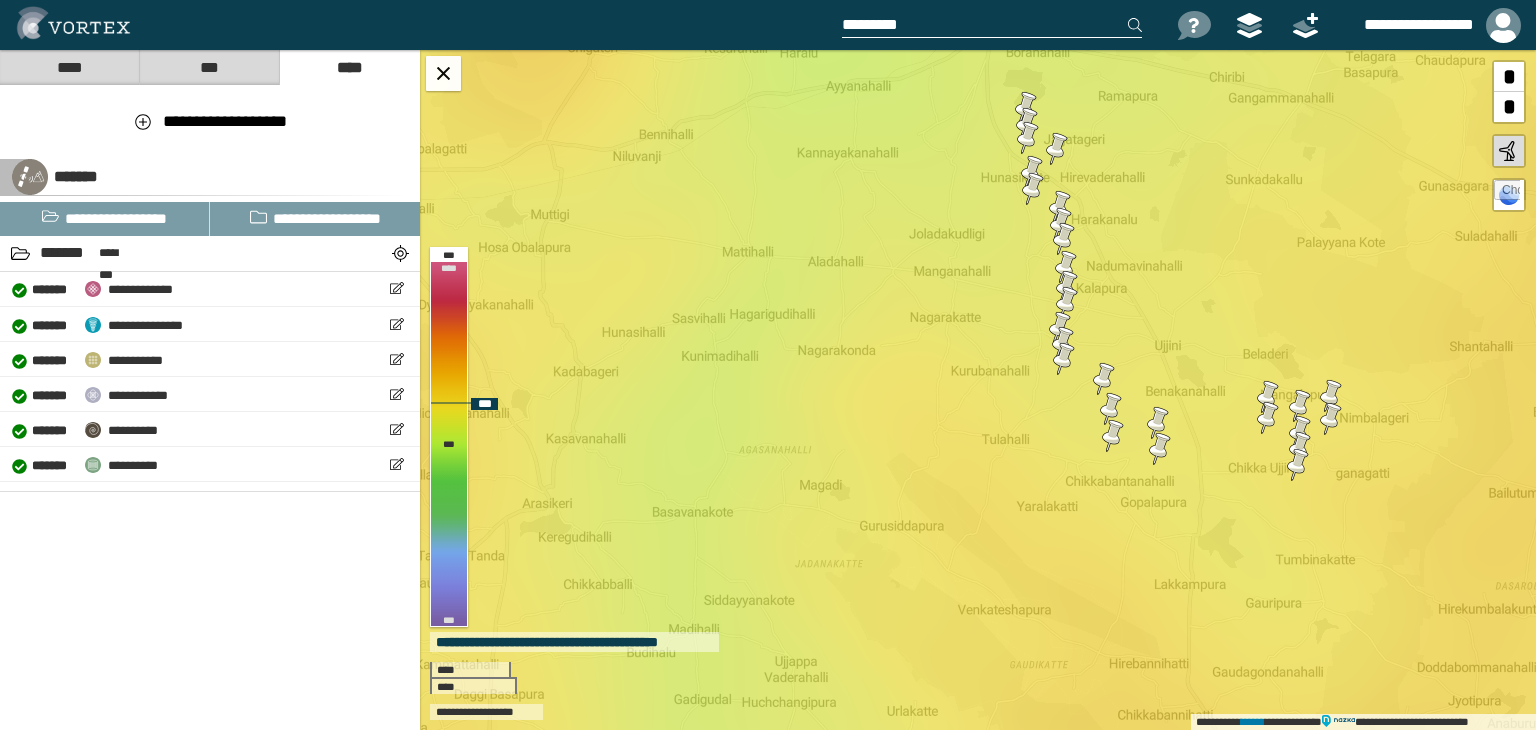 drag, startPoint x: 800, startPoint y: 471, endPoint x: 956, endPoint y: 403, distance: 170.17638 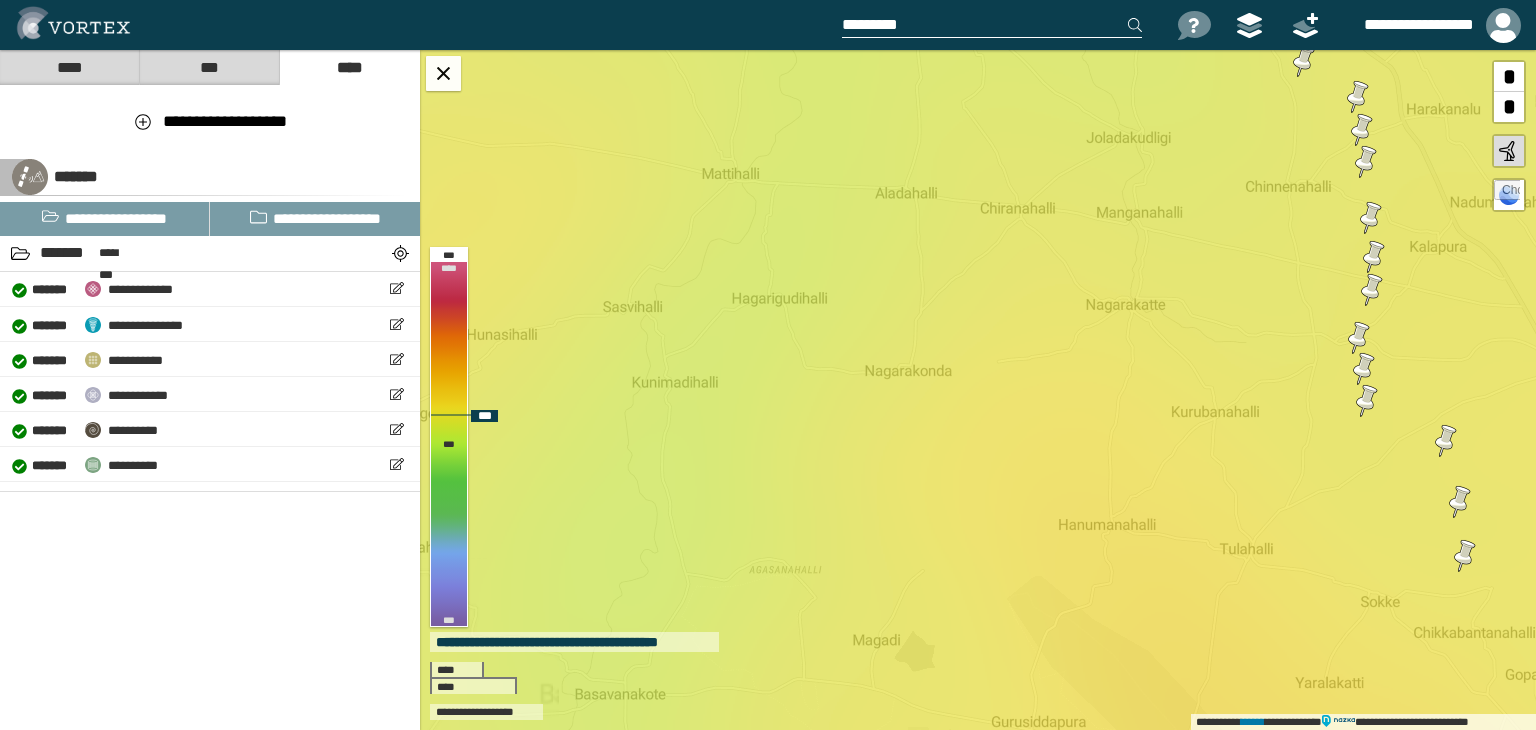 drag, startPoint x: 951, startPoint y: 366, endPoint x: 909, endPoint y: 391, distance: 48.8774 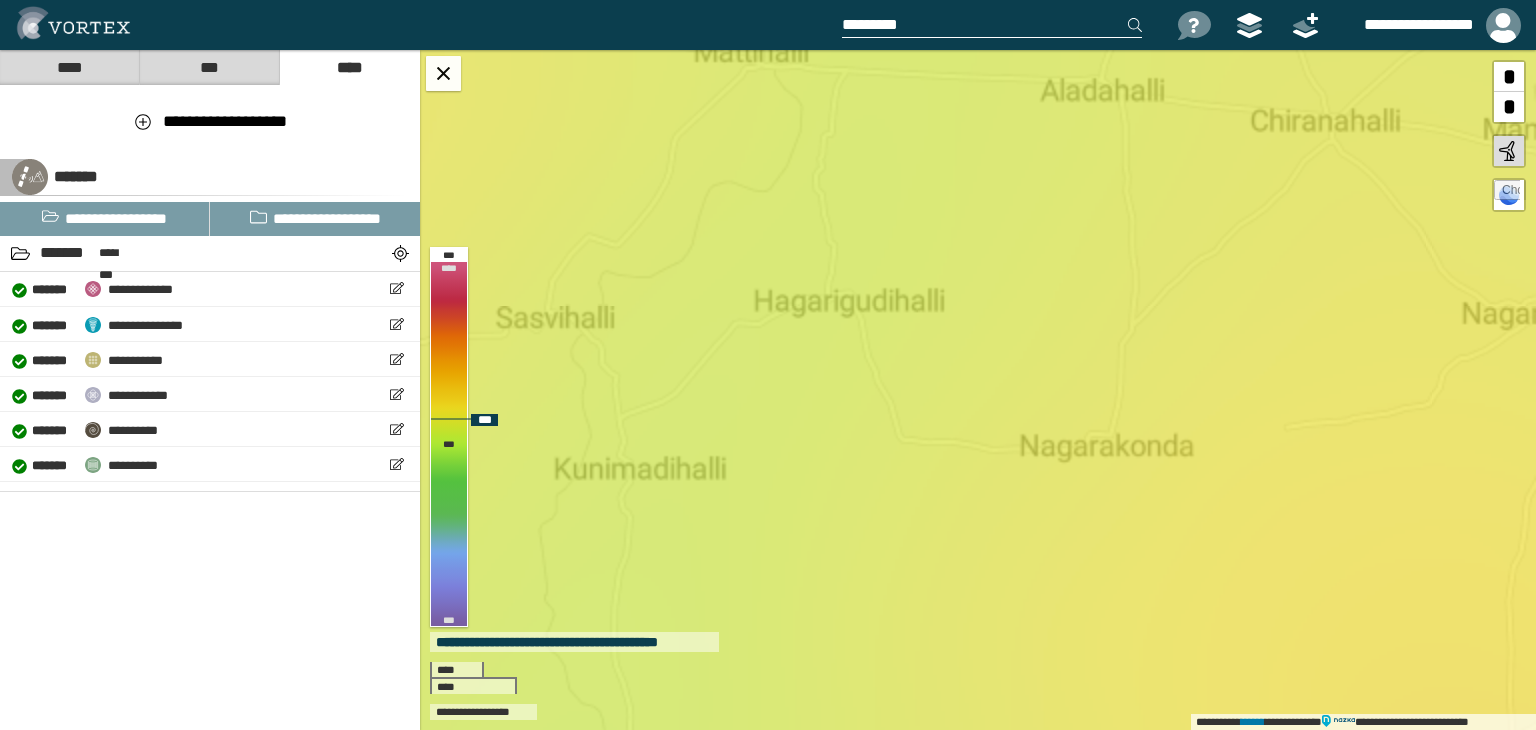 drag, startPoint x: 857, startPoint y: 393, endPoint x: 1006, endPoint y: 488, distance: 176.7088 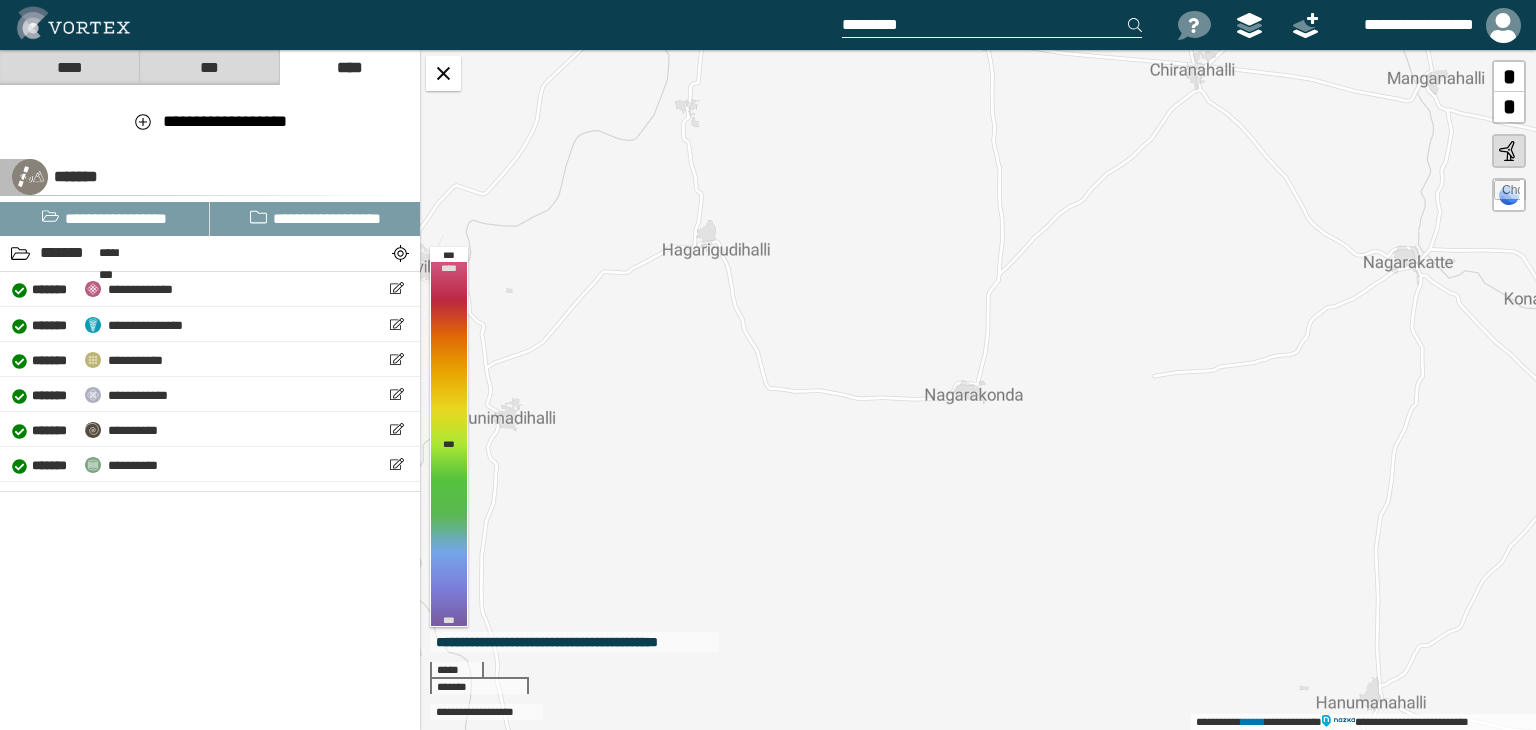 drag, startPoint x: 1135, startPoint y: 489, endPoint x: 1001, endPoint y: 438, distance: 143.37712 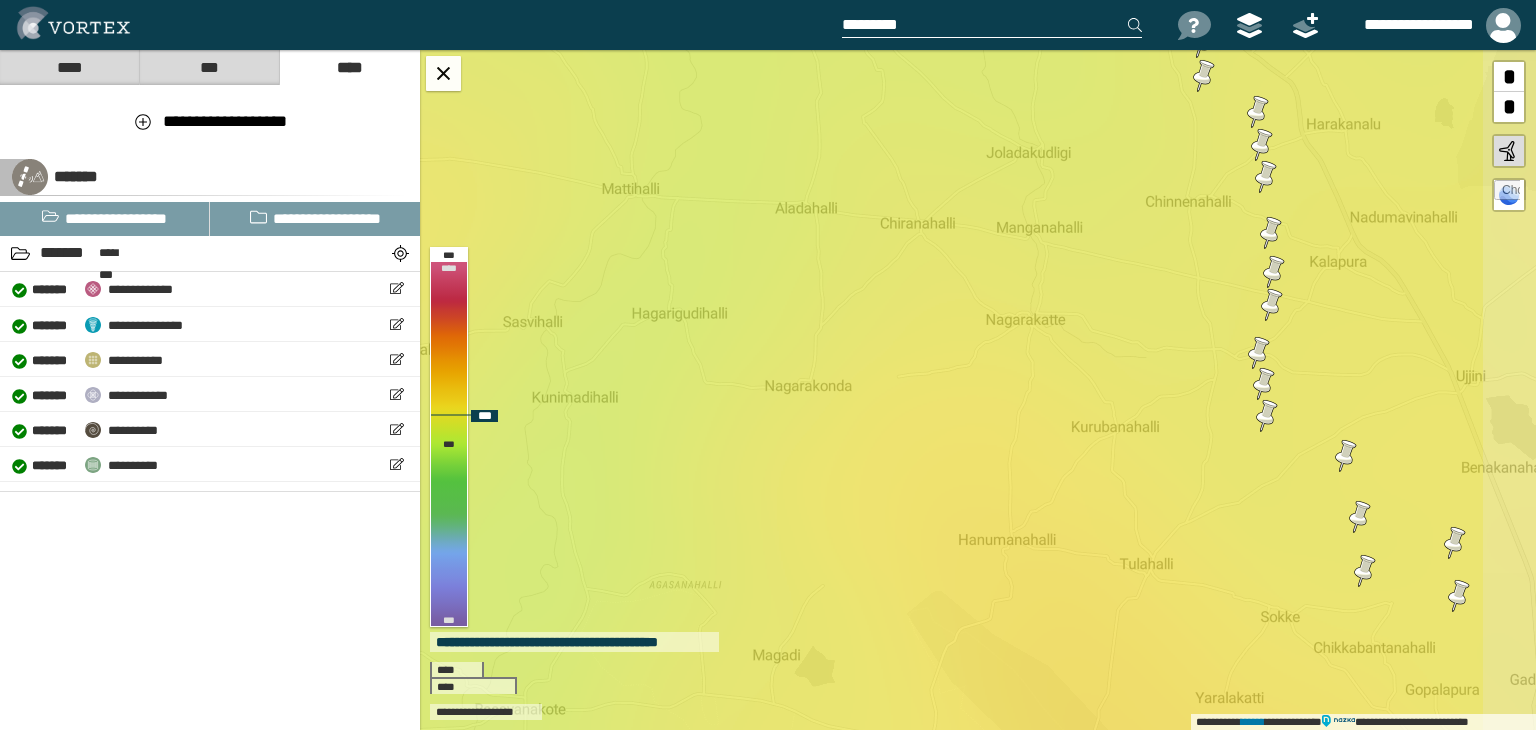 drag, startPoint x: 1214, startPoint y: 305, endPoint x: 1034, endPoint y: 275, distance: 182.48288 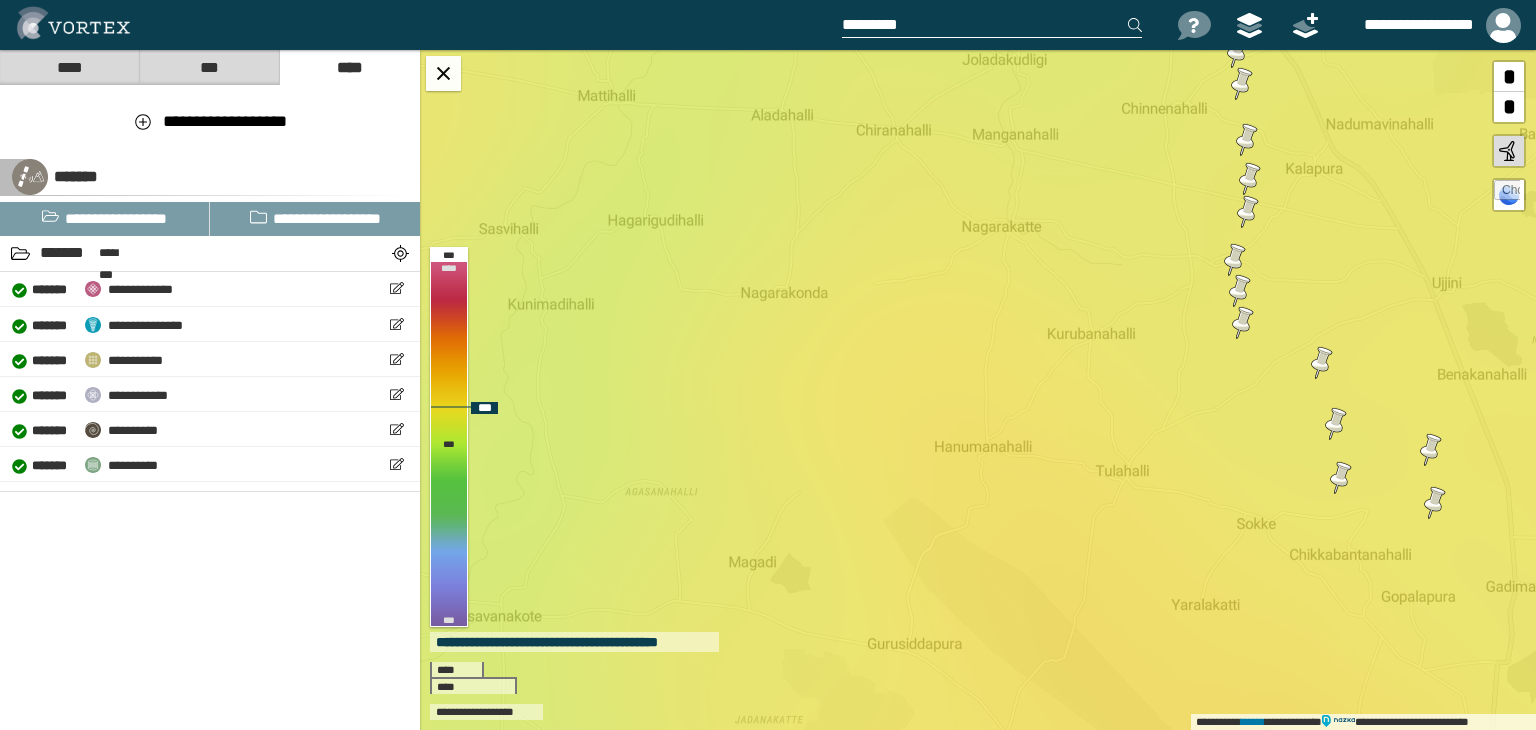 drag, startPoint x: 1170, startPoint y: 535, endPoint x: 1146, endPoint y: 442, distance: 96.04687 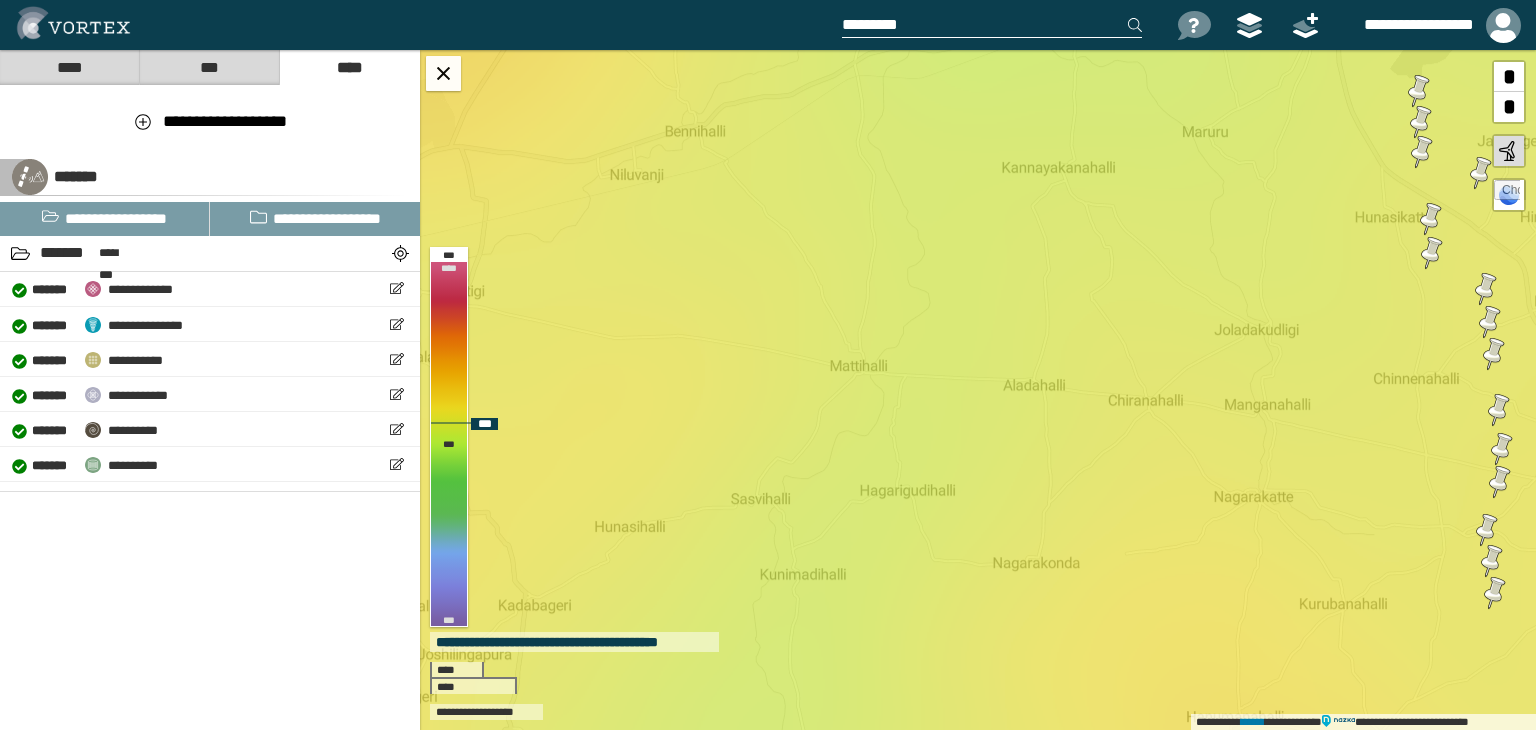 drag, startPoint x: 603, startPoint y: 115, endPoint x: 855, endPoint y: 385, distance: 369.32913 